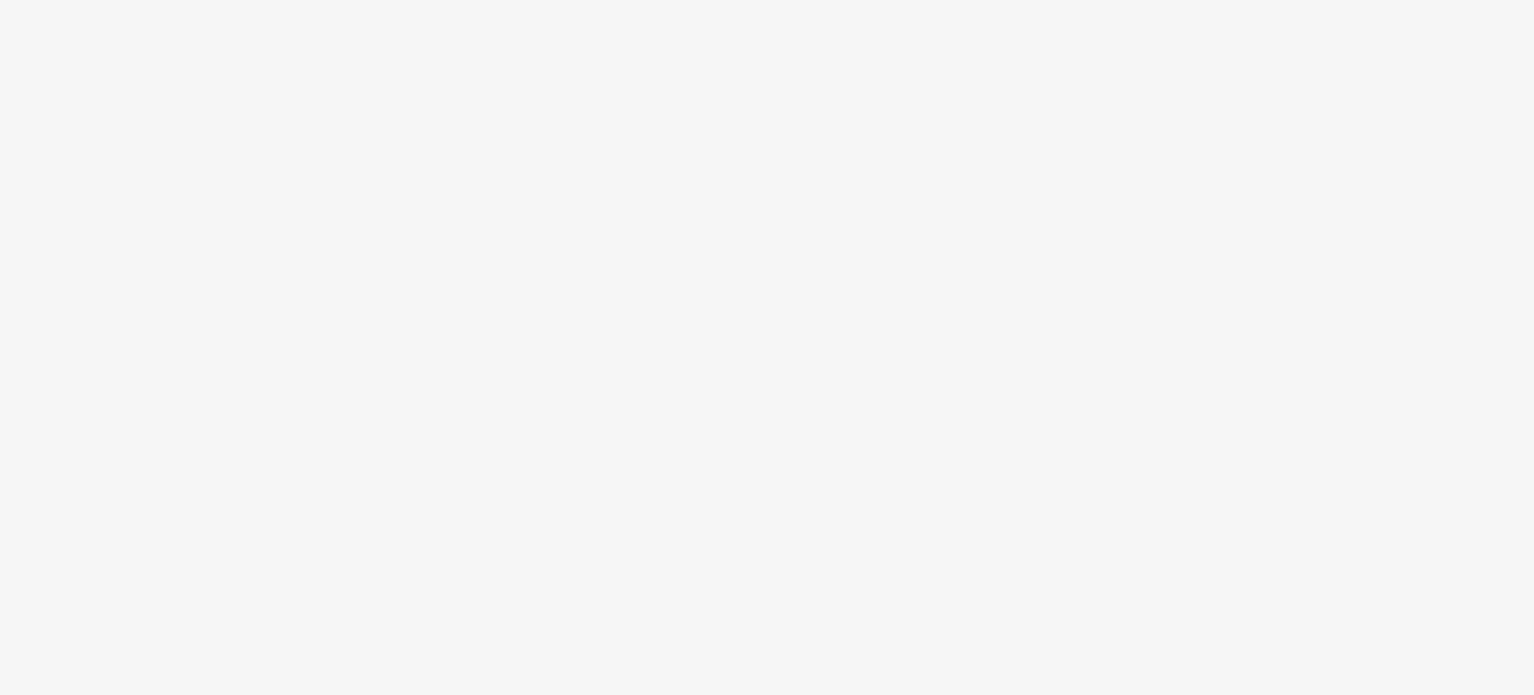 scroll, scrollTop: 0, scrollLeft: 0, axis: both 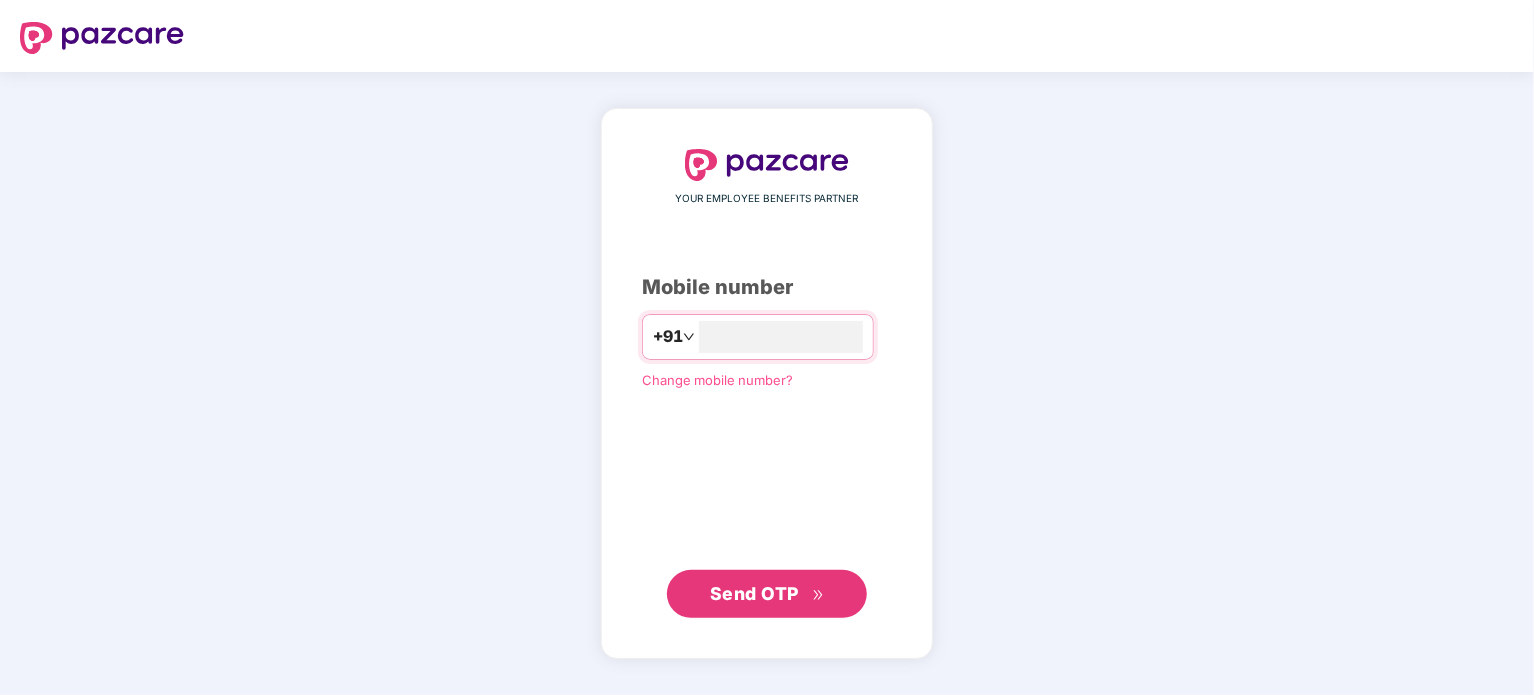 type on "**********" 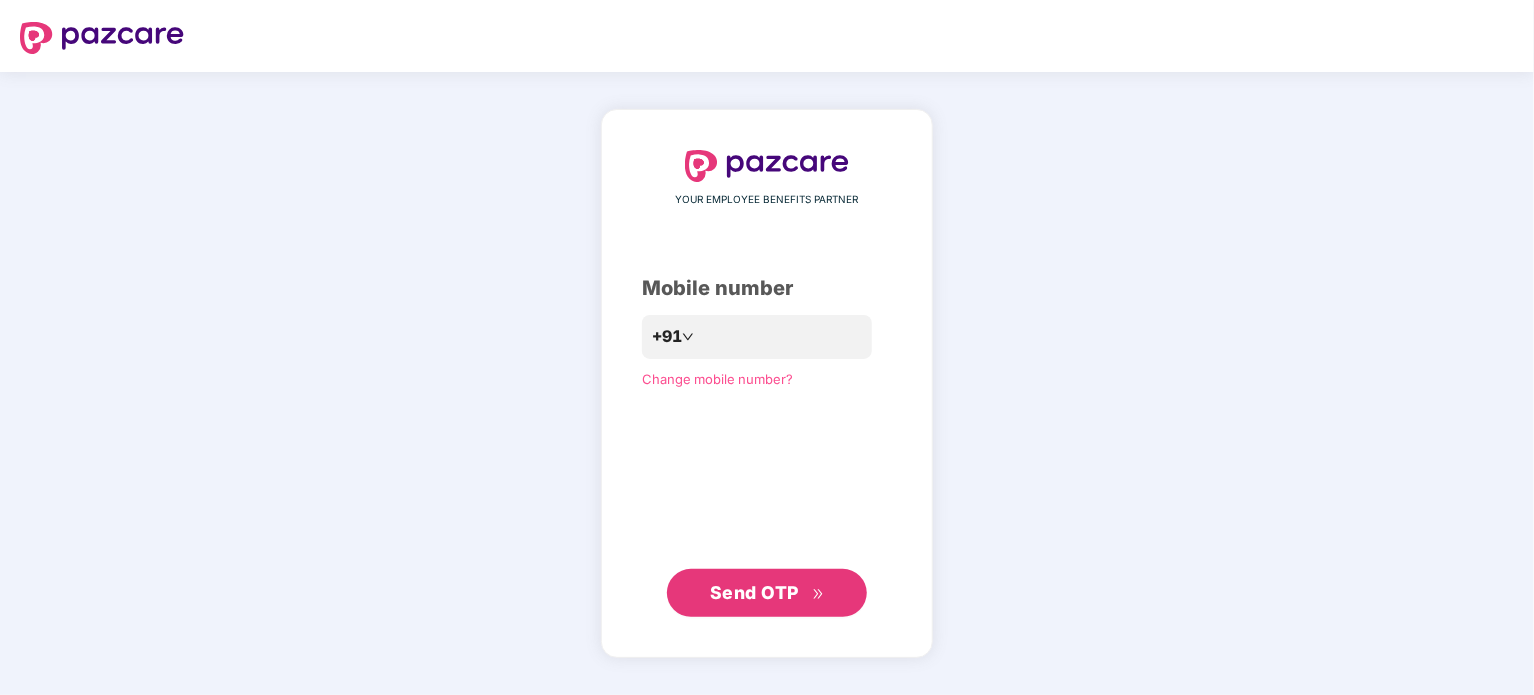 click on "Send OTP" at bounding box center [767, 593] 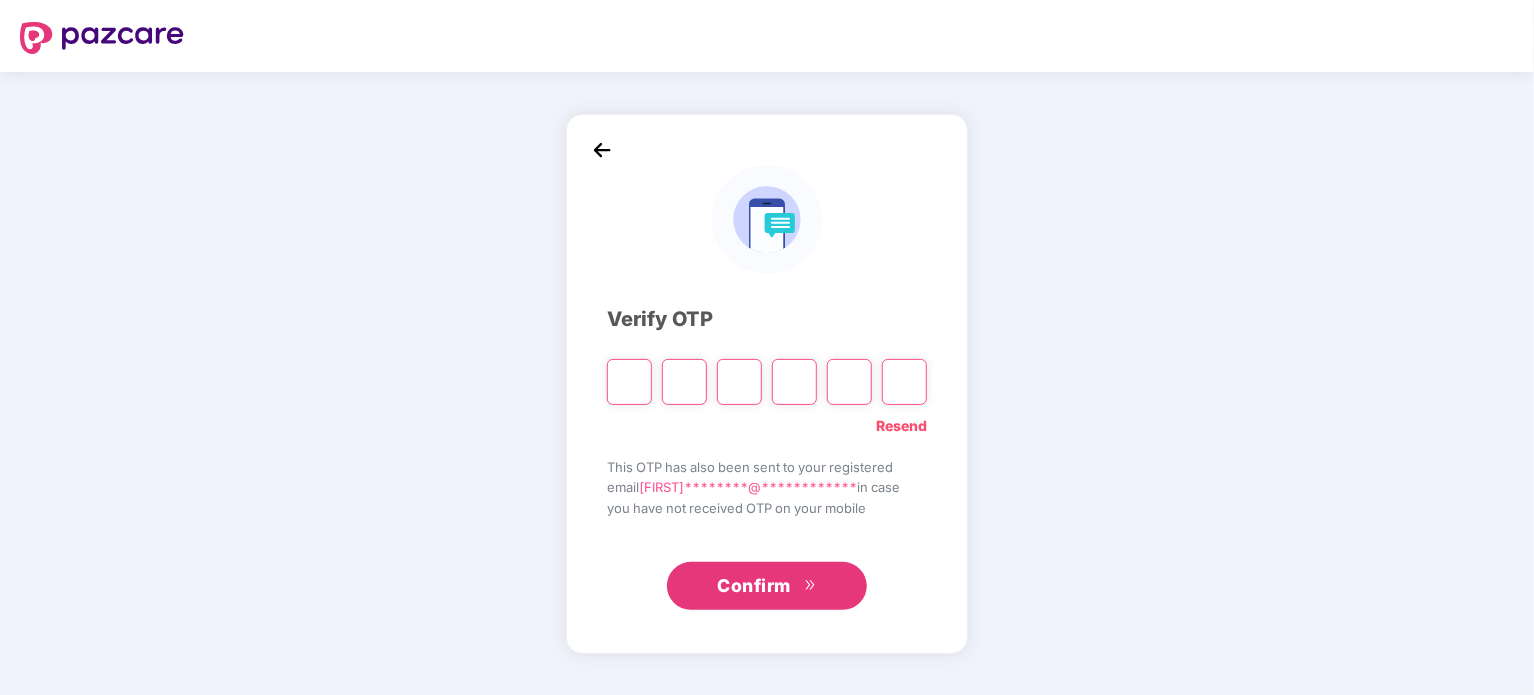 type on "*" 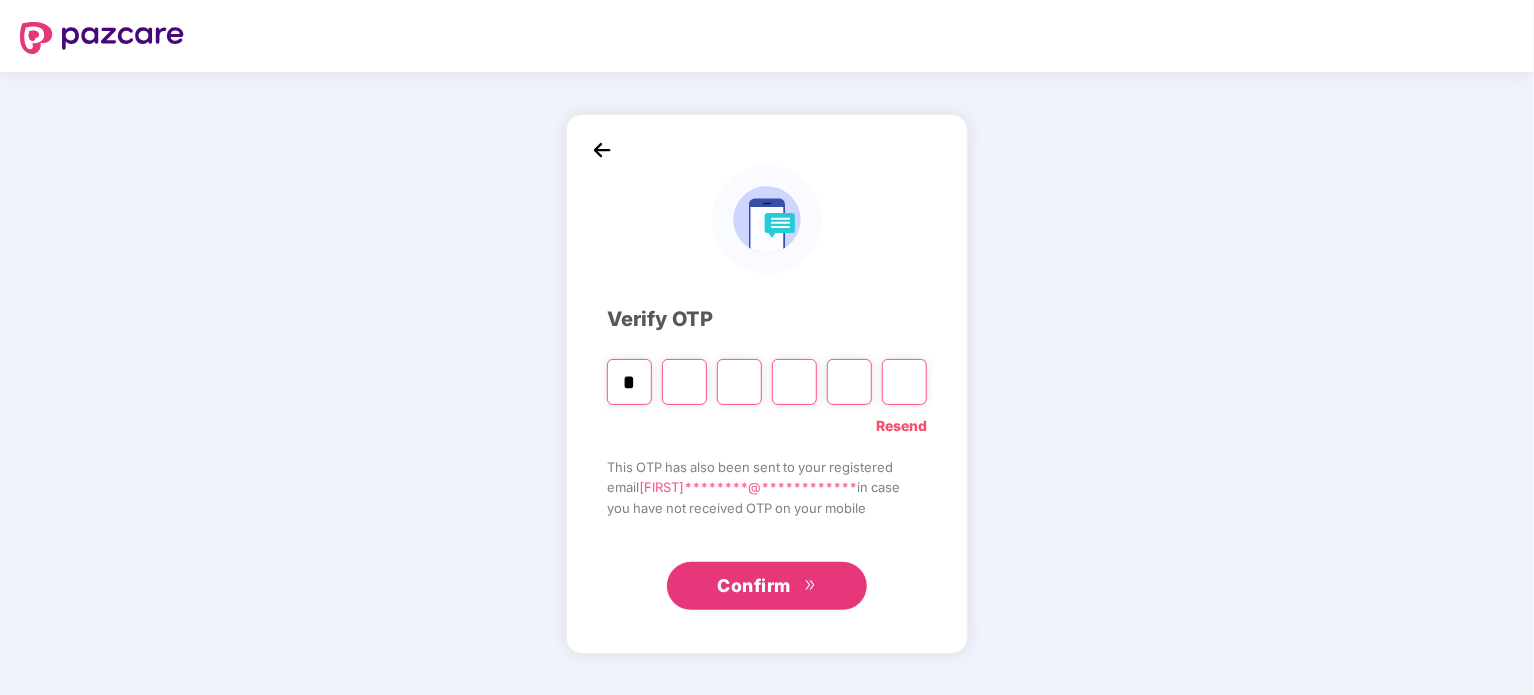 type on "*" 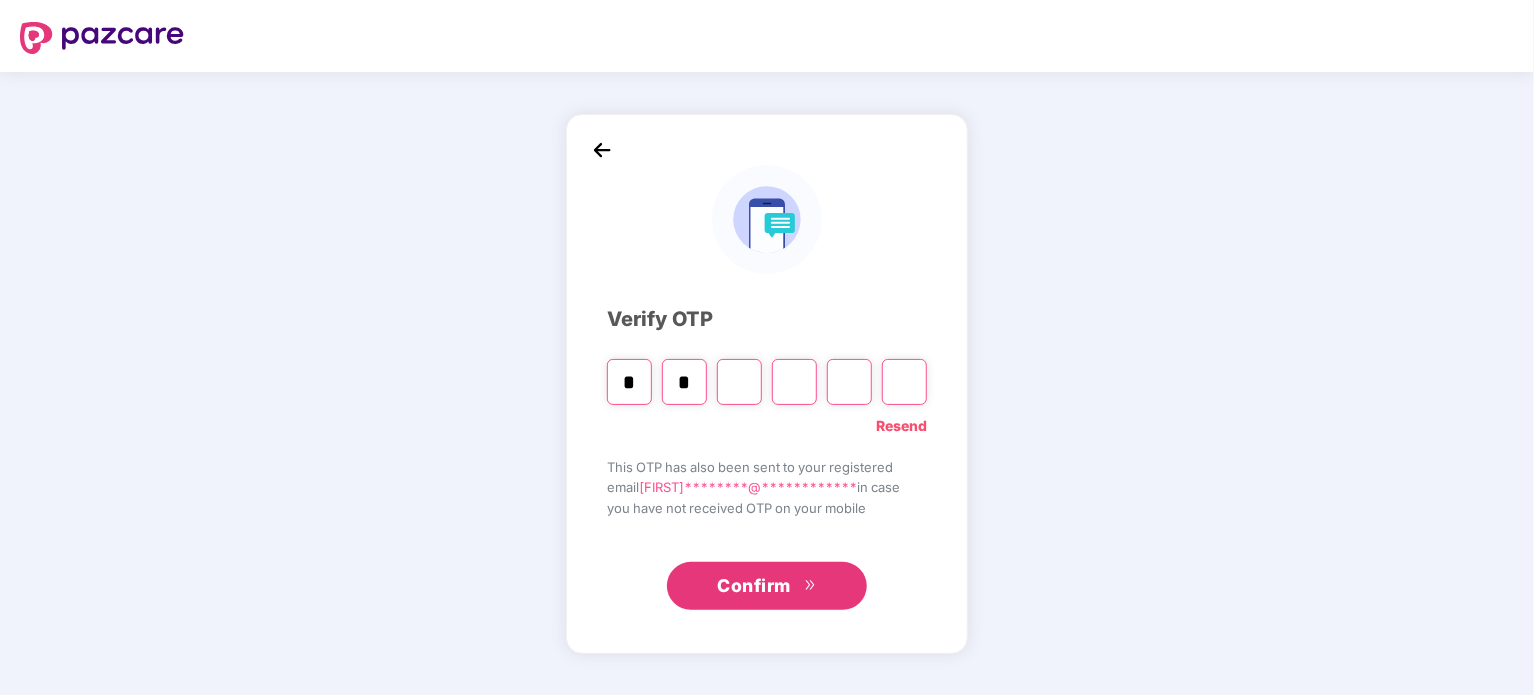 type on "*" 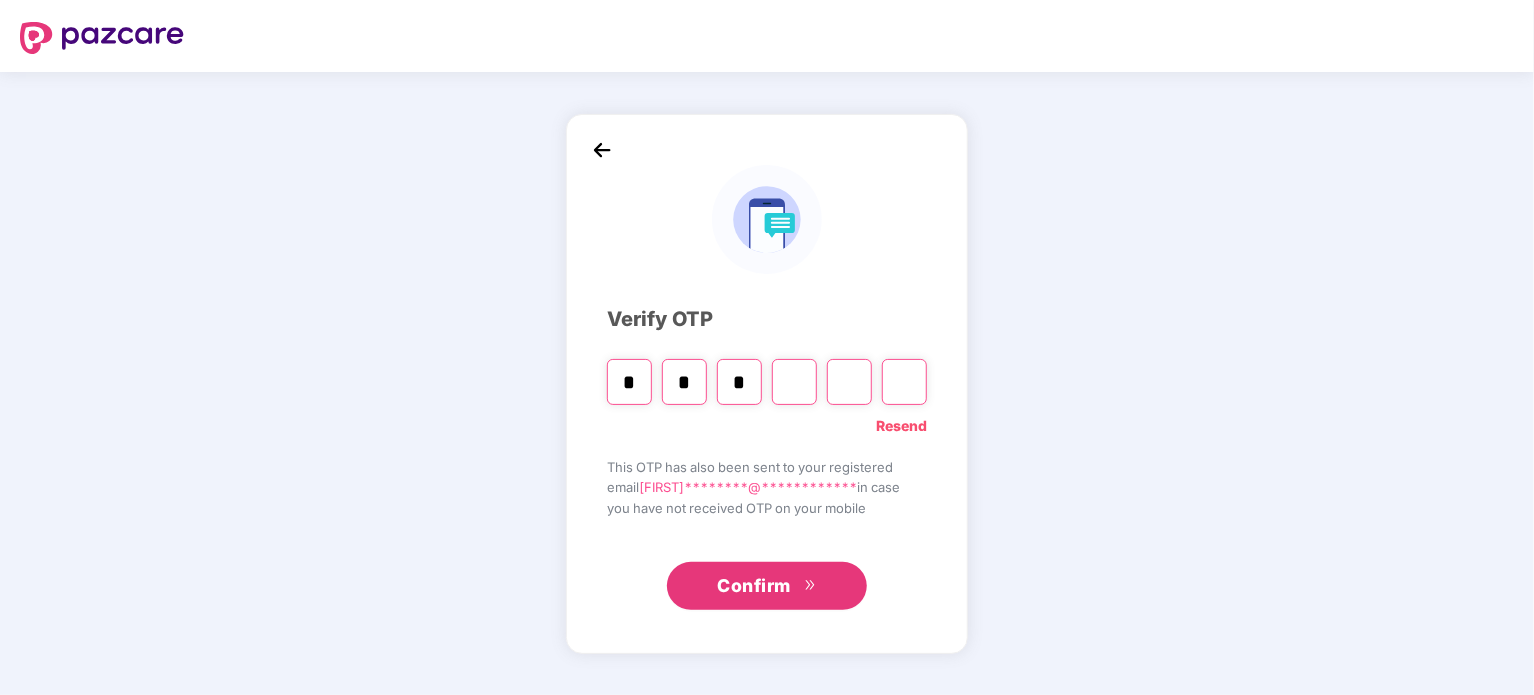type on "*" 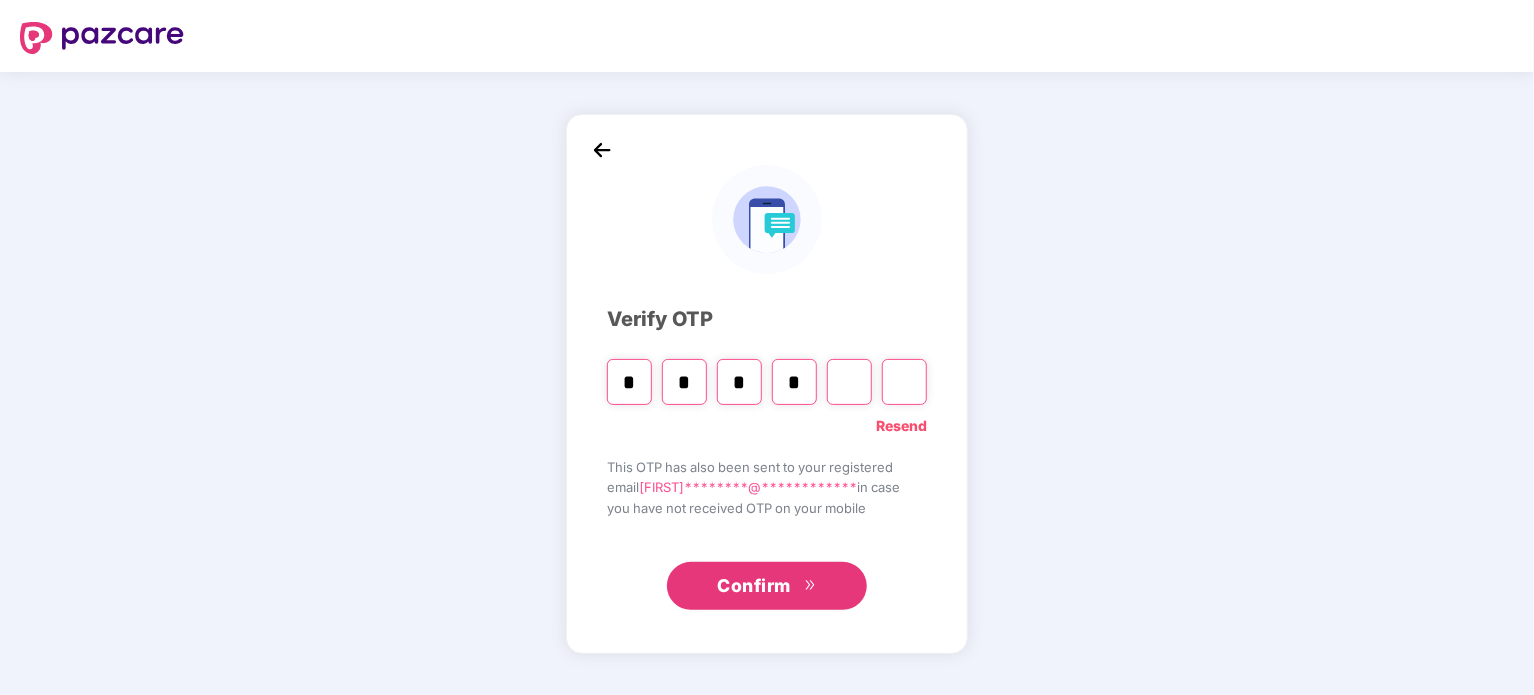 type on "*" 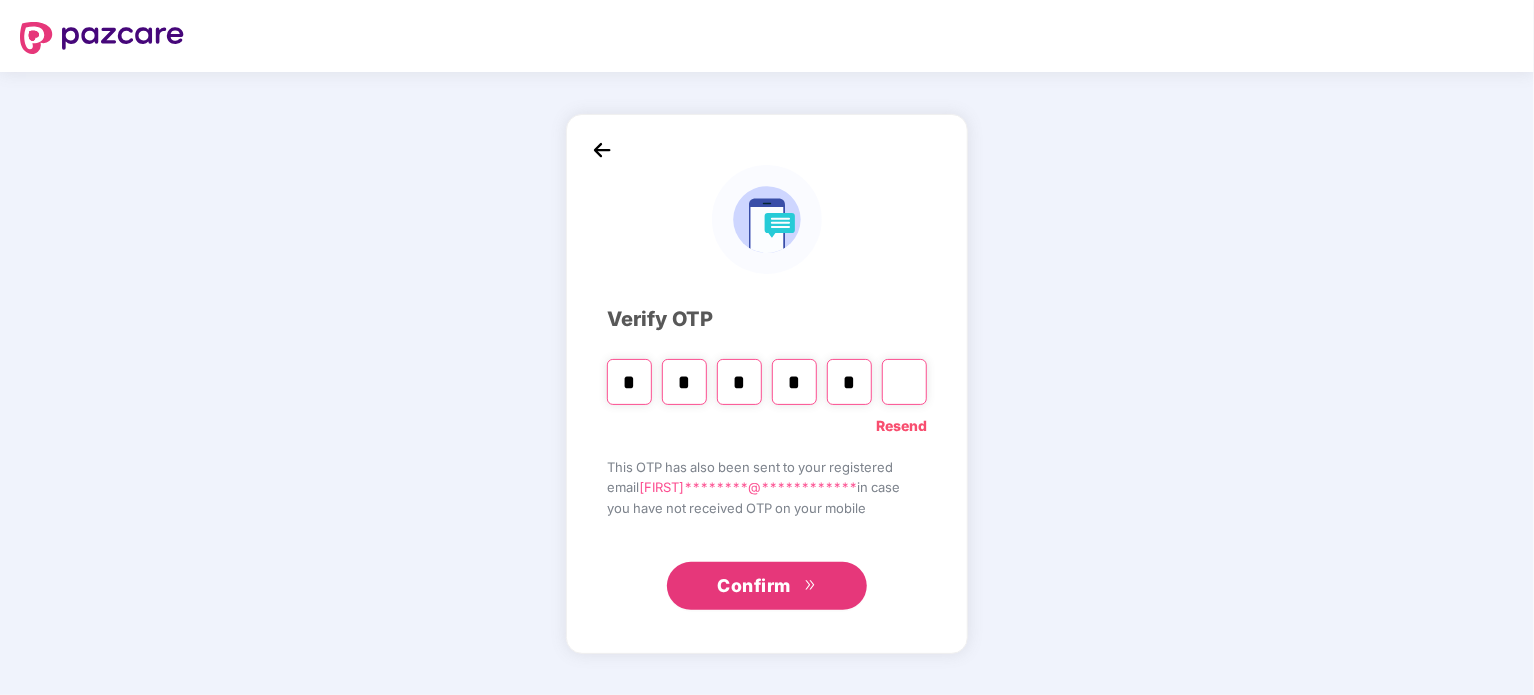 type on "*" 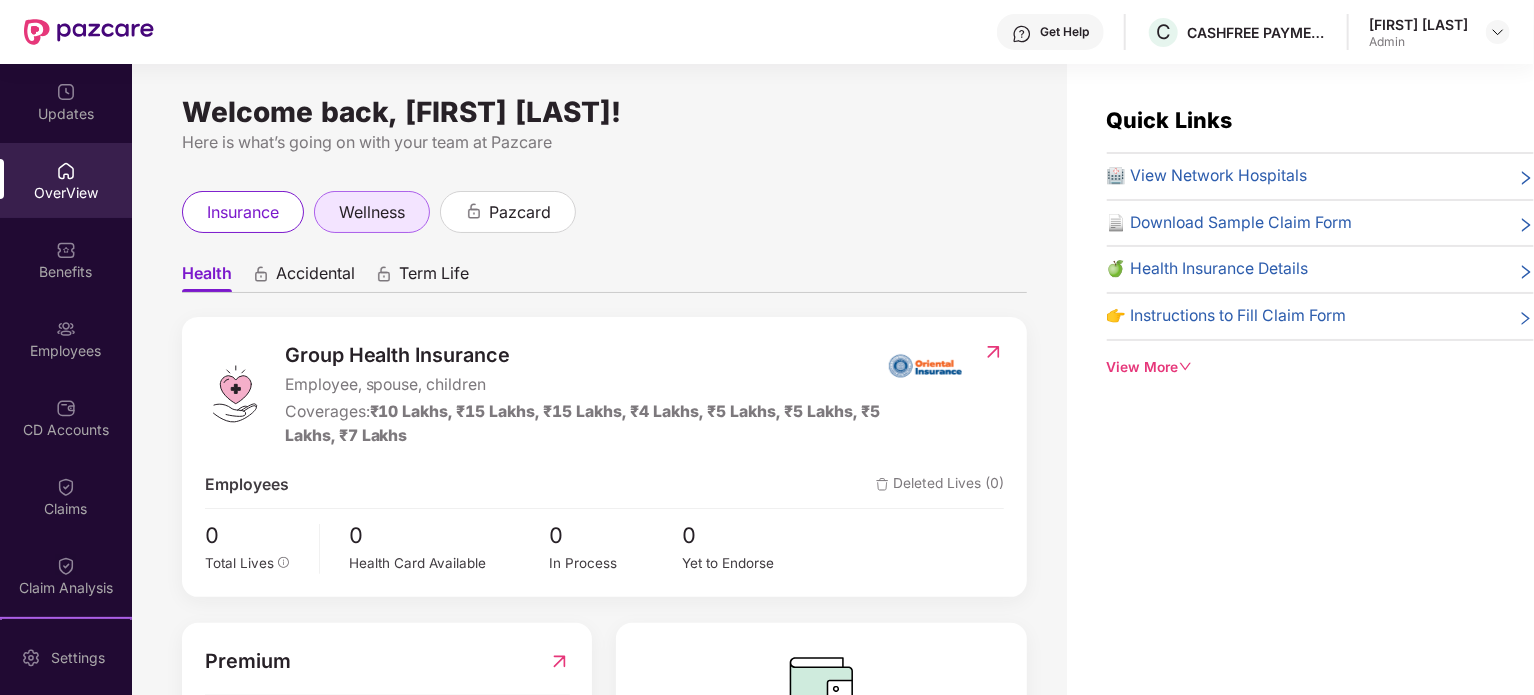 click on "wellness" at bounding box center [372, 212] 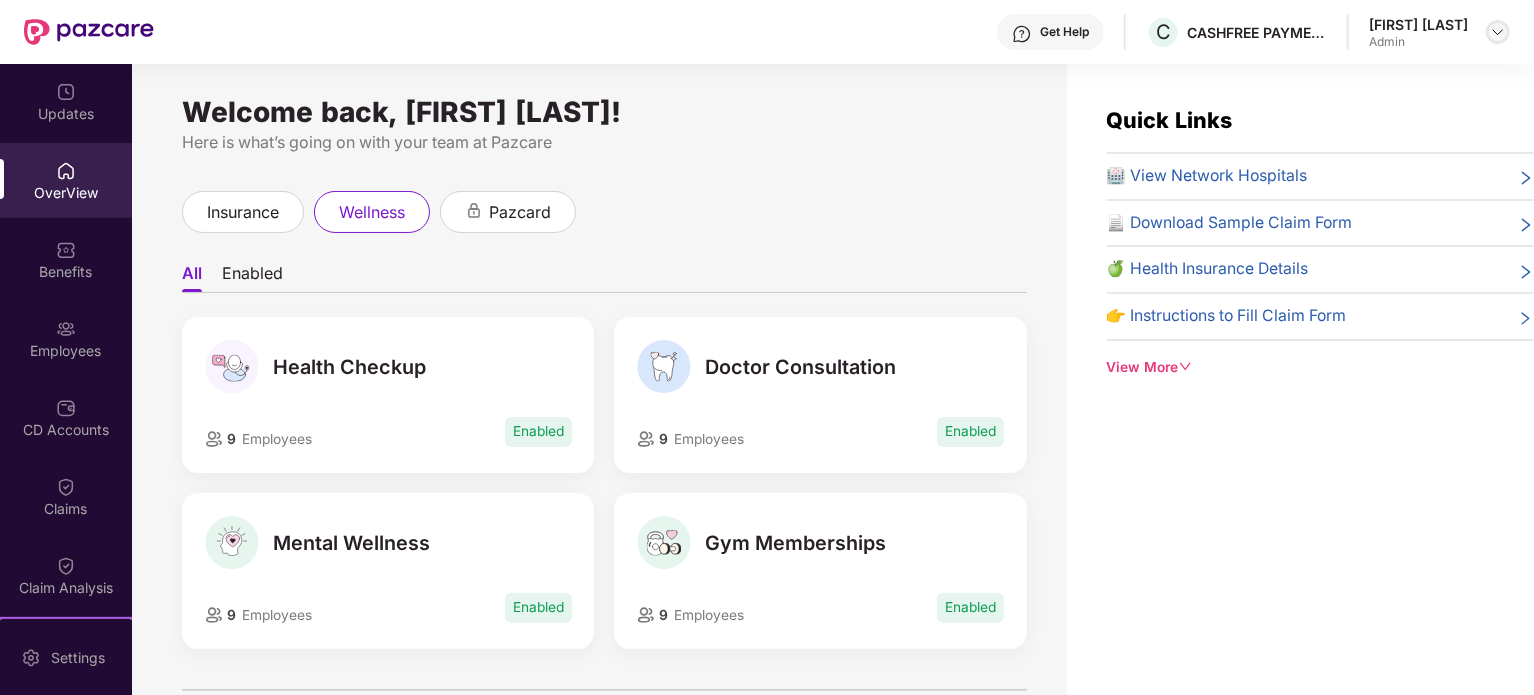 click at bounding box center (1498, 32) 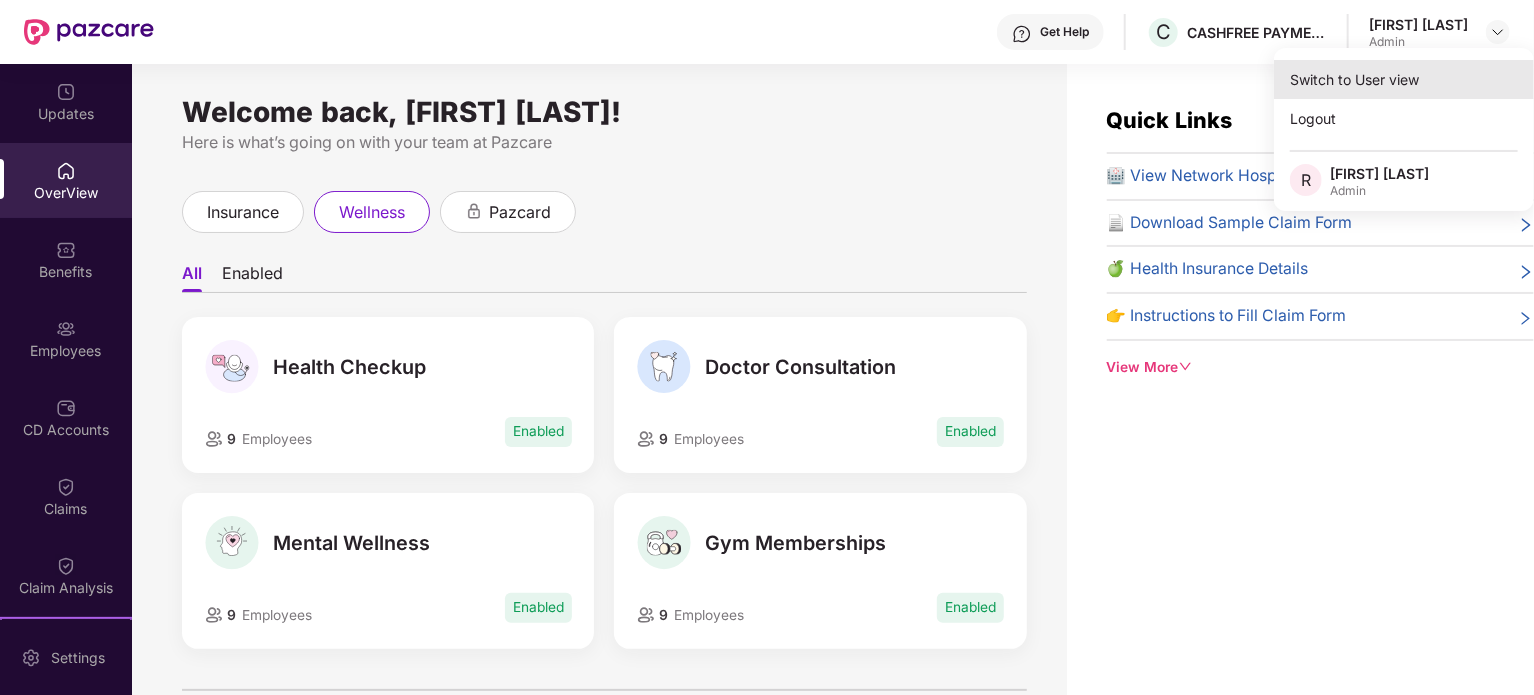 click on "Switch to User view" at bounding box center (1404, 79) 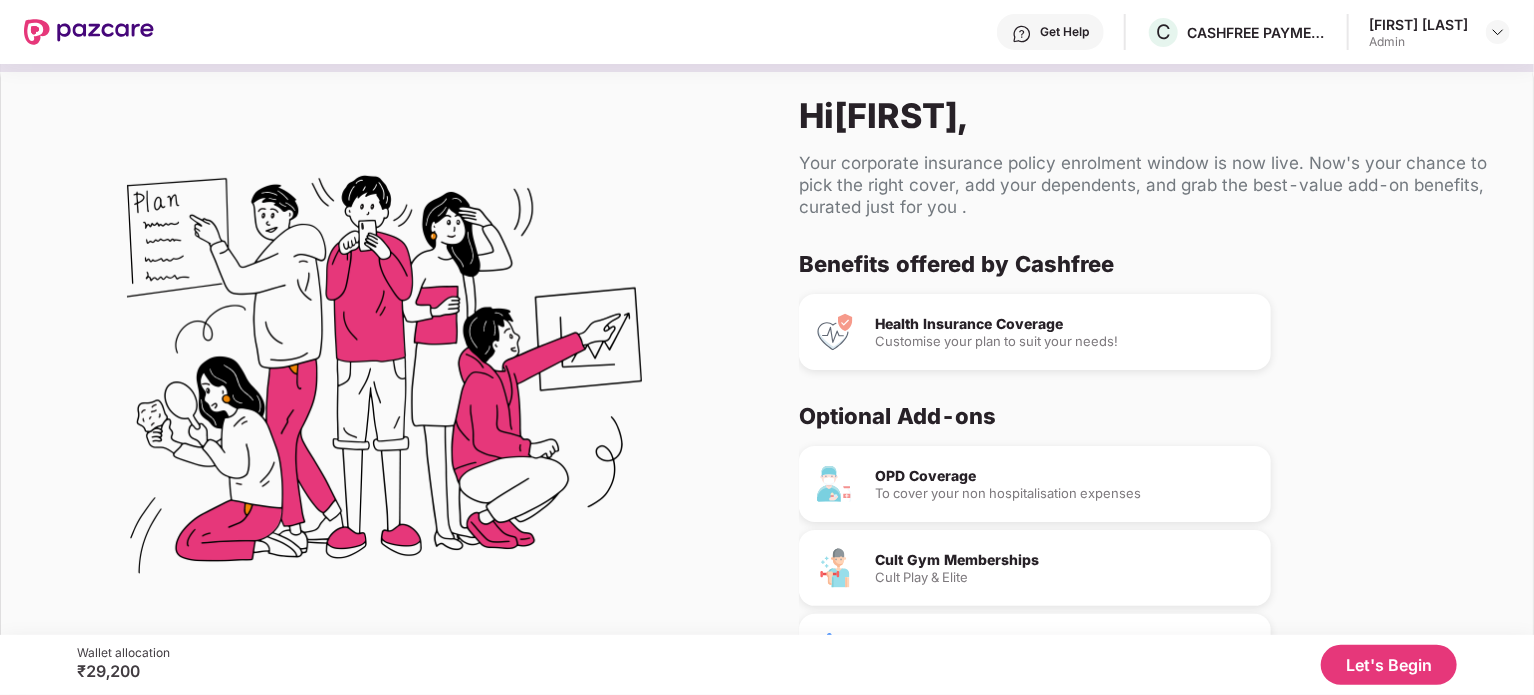 click on "Wallet allocation ₹29,200 Let's Begin" at bounding box center (767, 665) 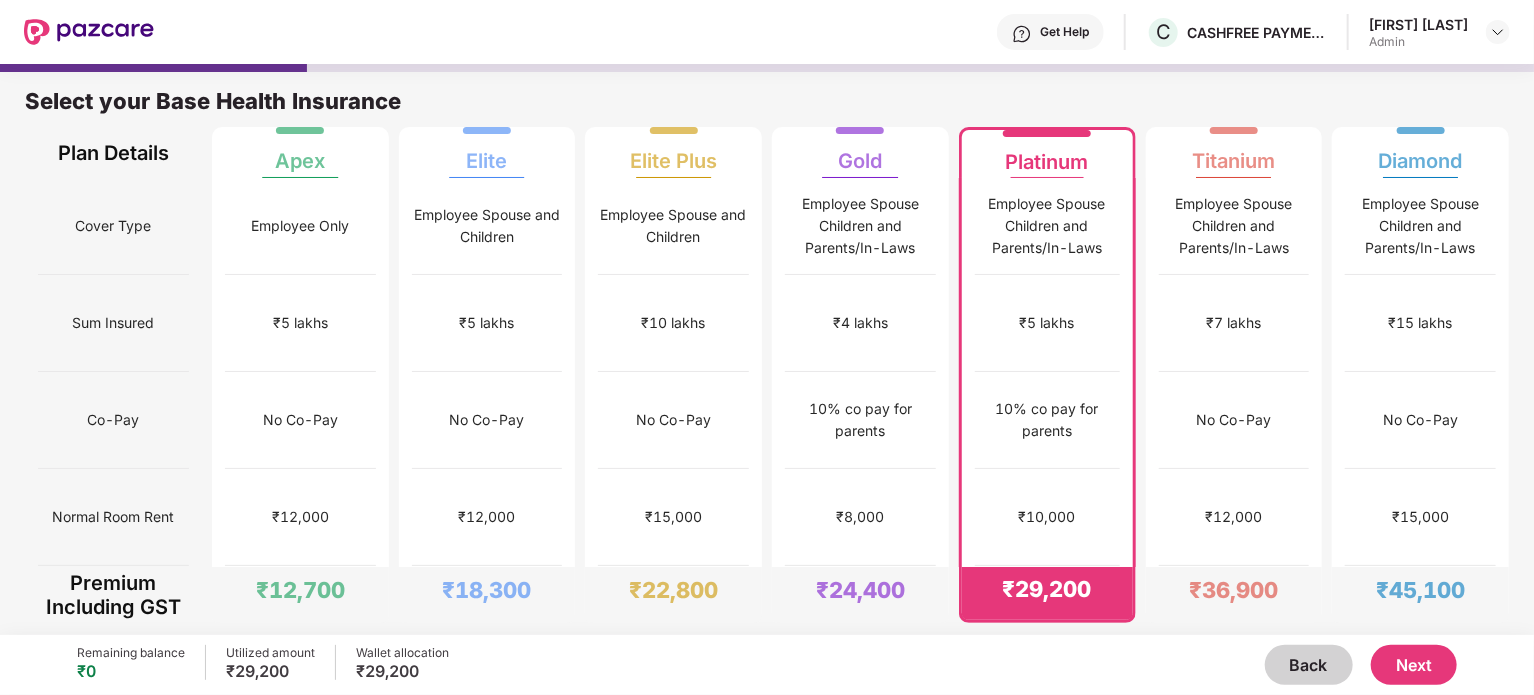 click on "Next" at bounding box center [1414, 665] 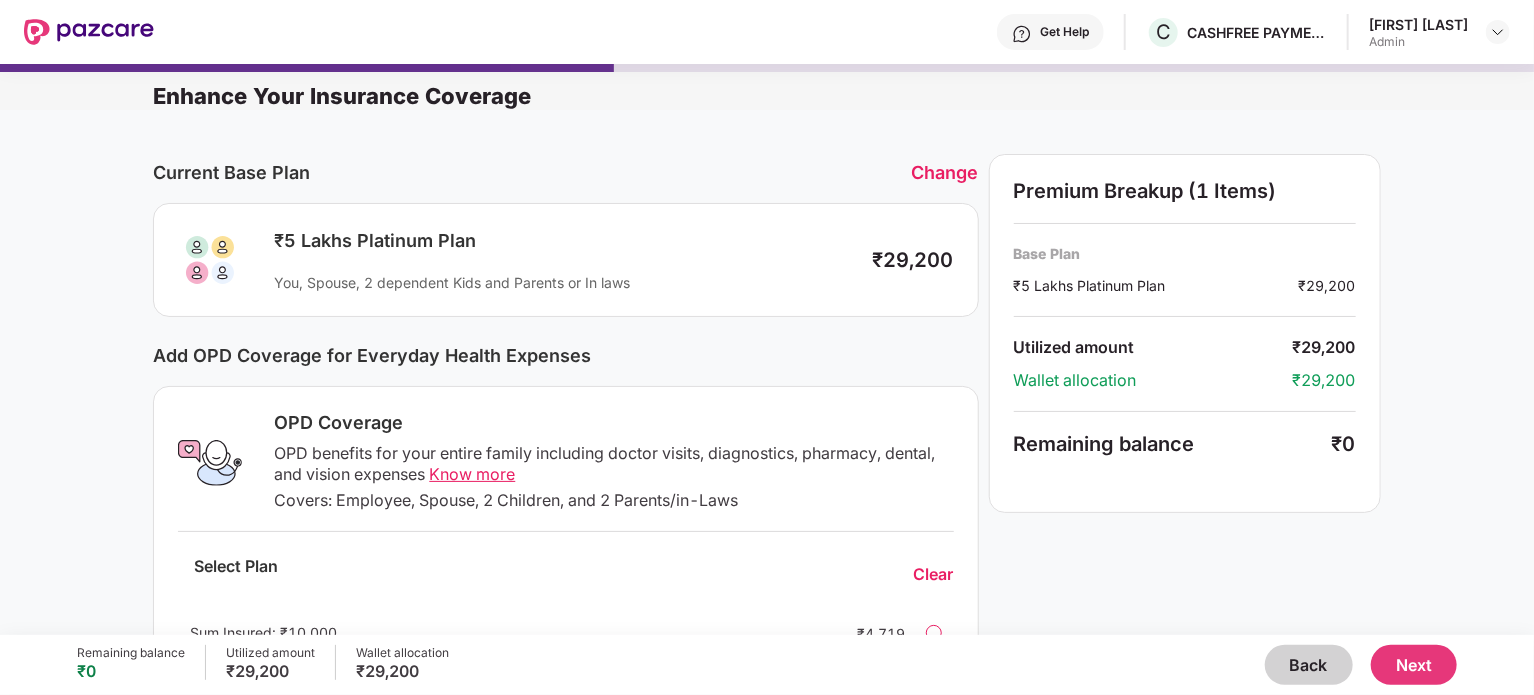 click on "Know more" at bounding box center [472, 474] 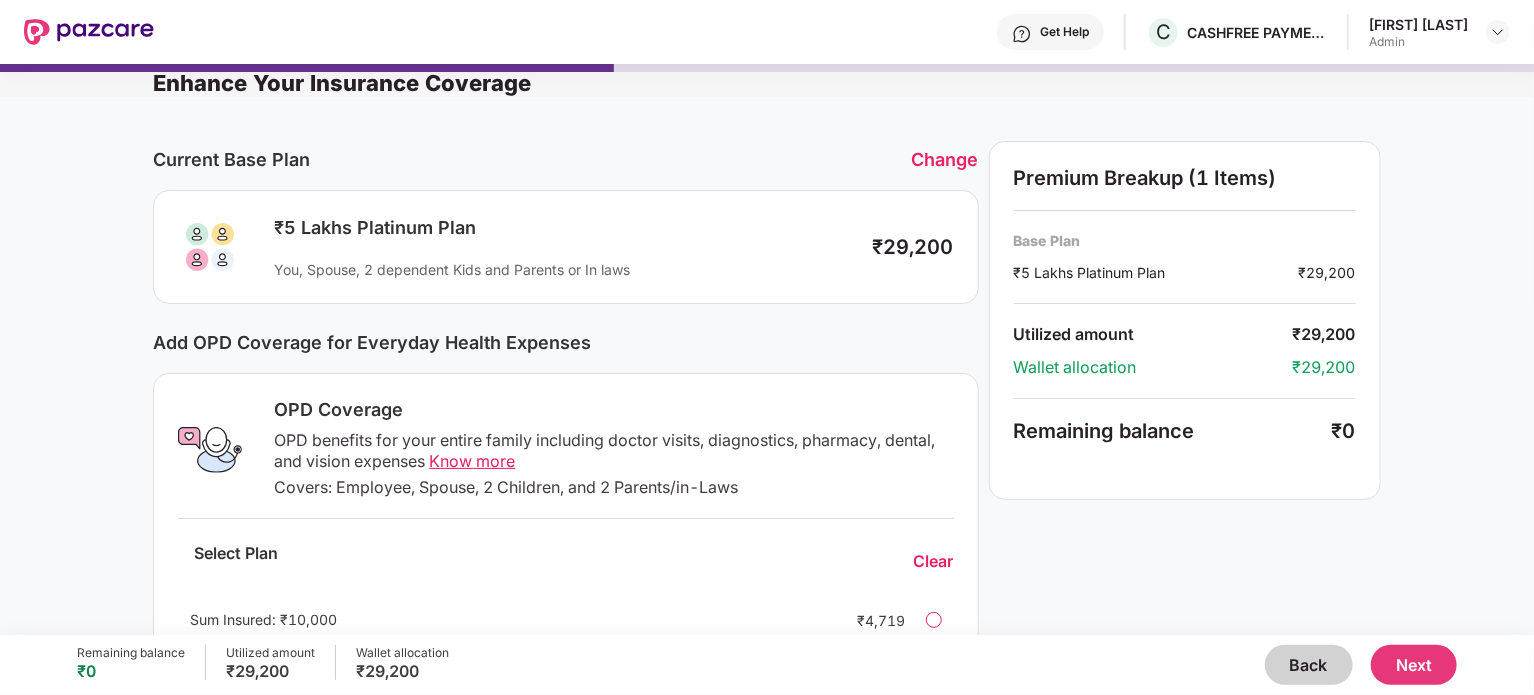 scroll, scrollTop: 0, scrollLeft: 0, axis: both 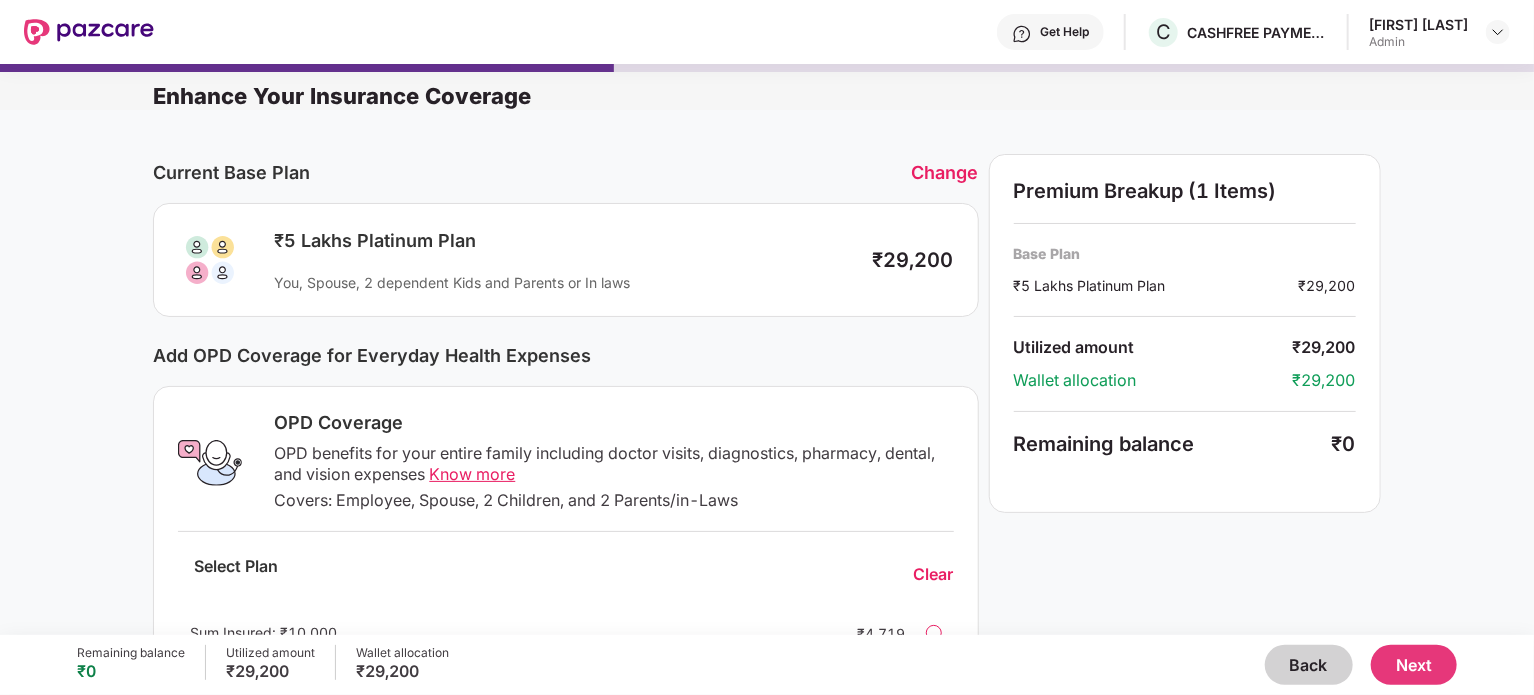 click on "Next" at bounding box center (1414, 665) 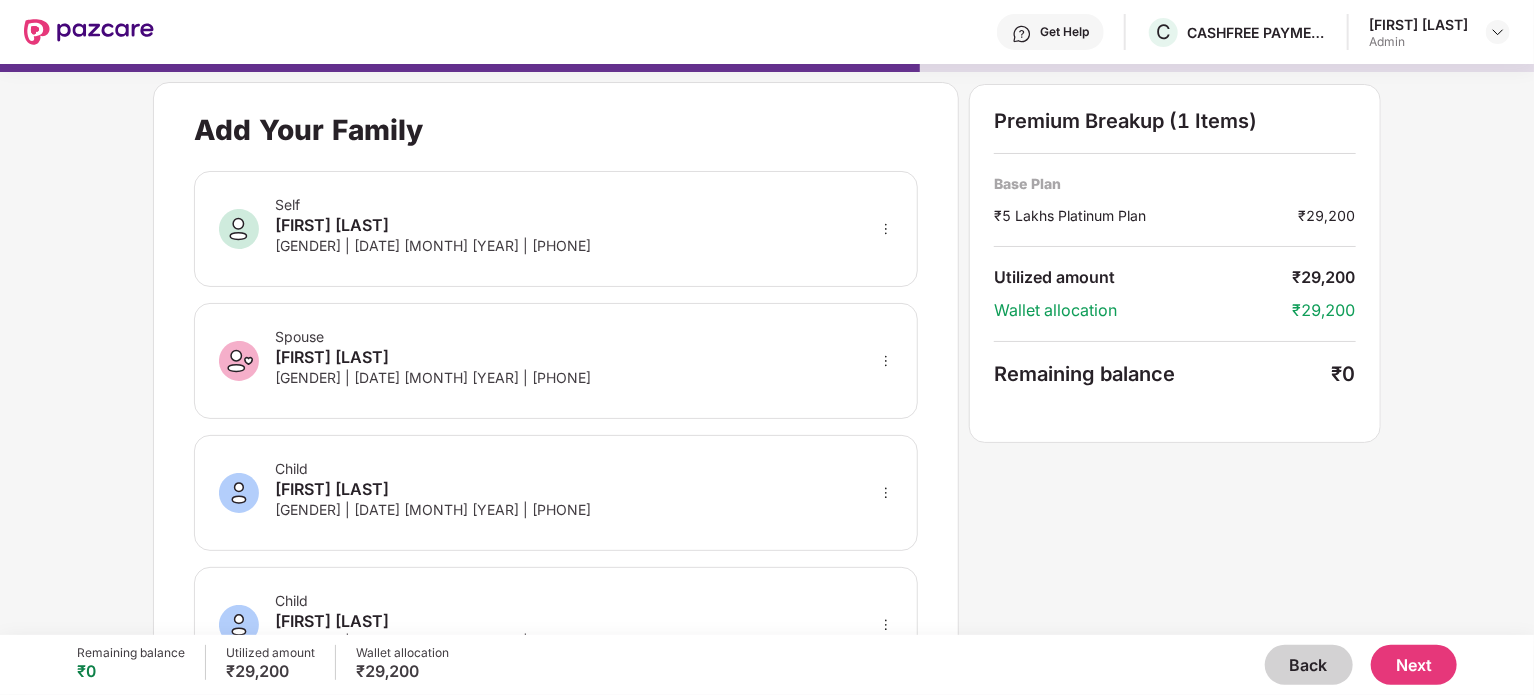 click on "**********" at bounding box center (766, 523) 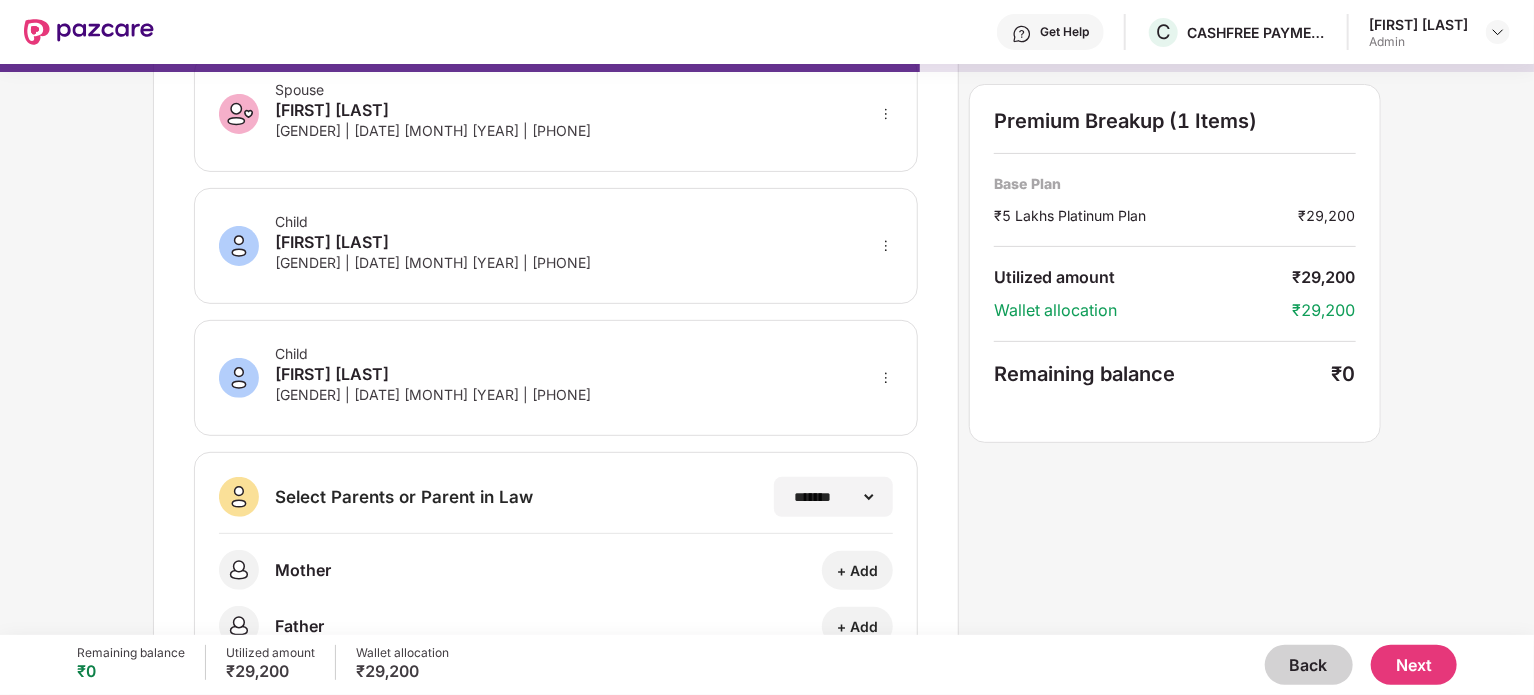scroll, scrollTop: 325, scrollLeft: 0, axis: vertical 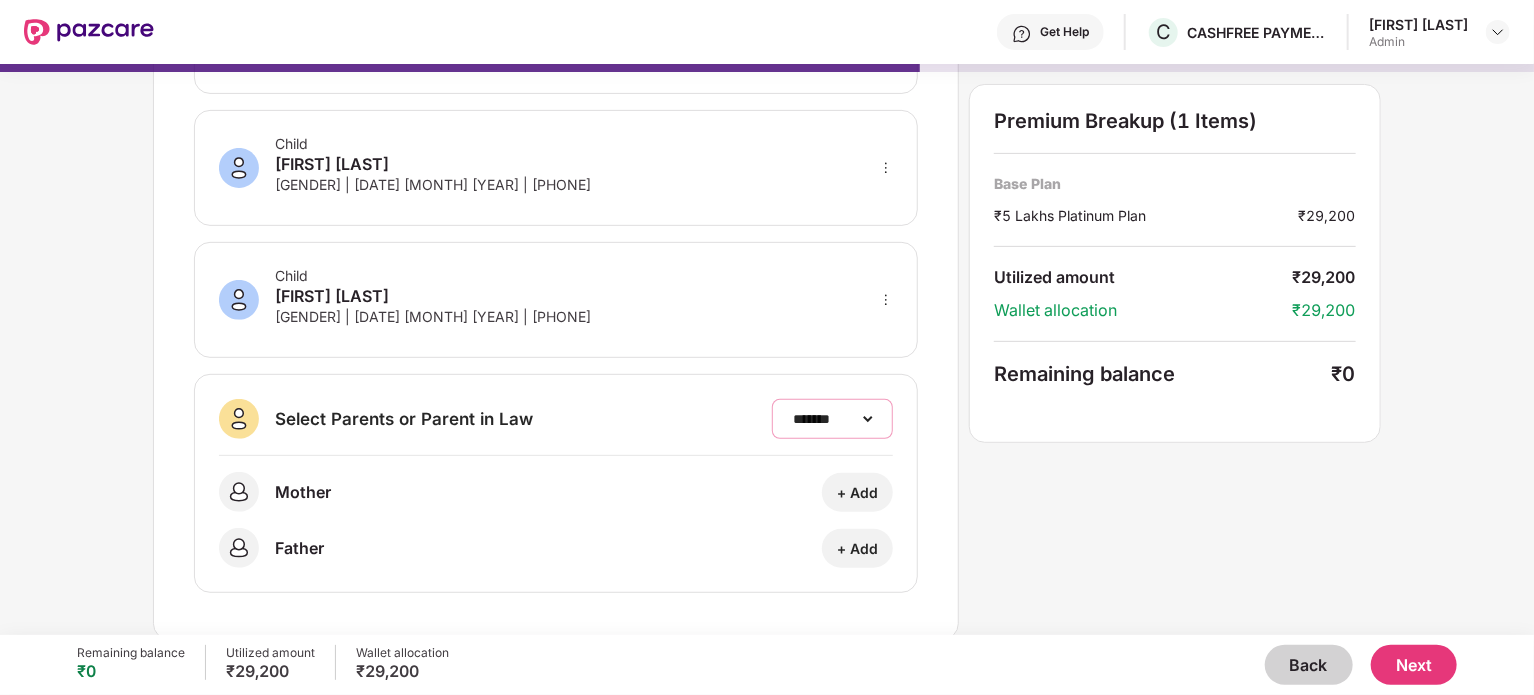 click on "**********" at bounding box center (832, 419) 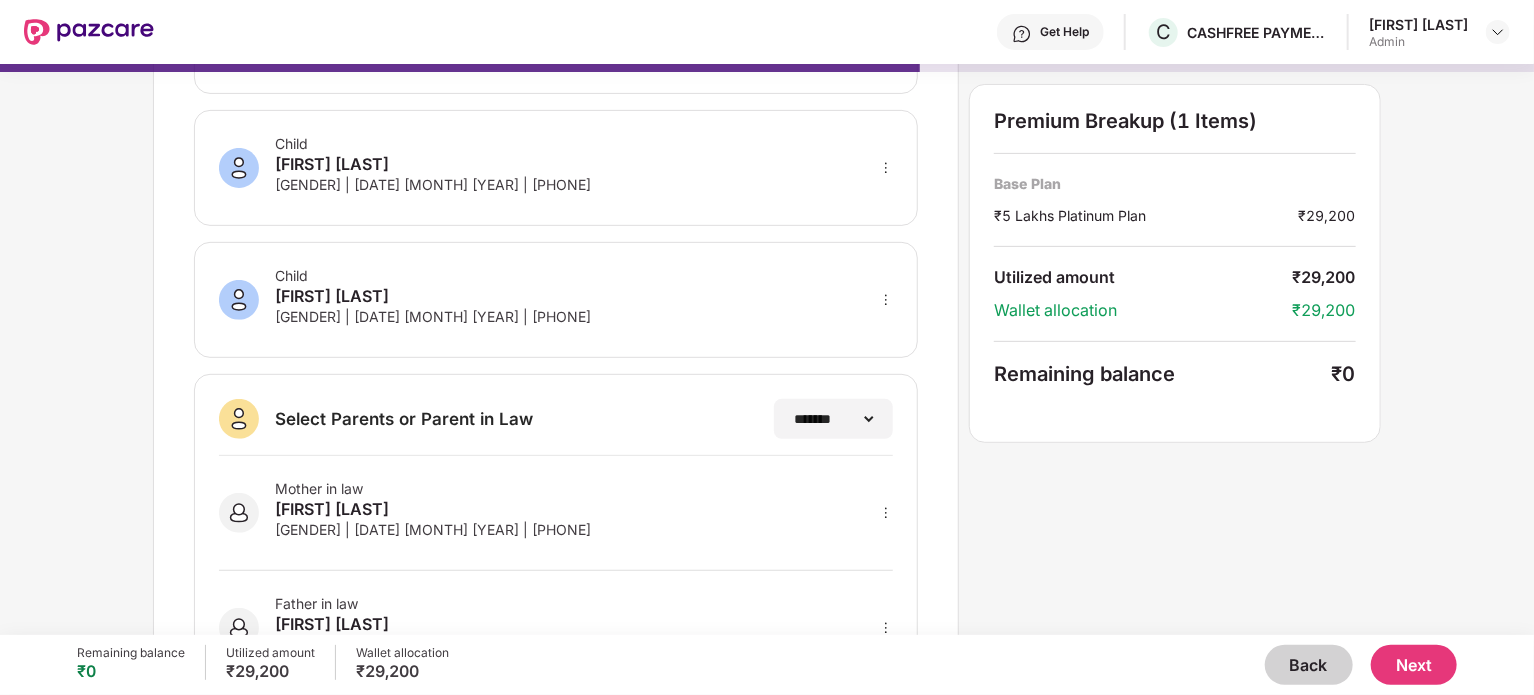 click on "**********" at bounding box center (766, 245) 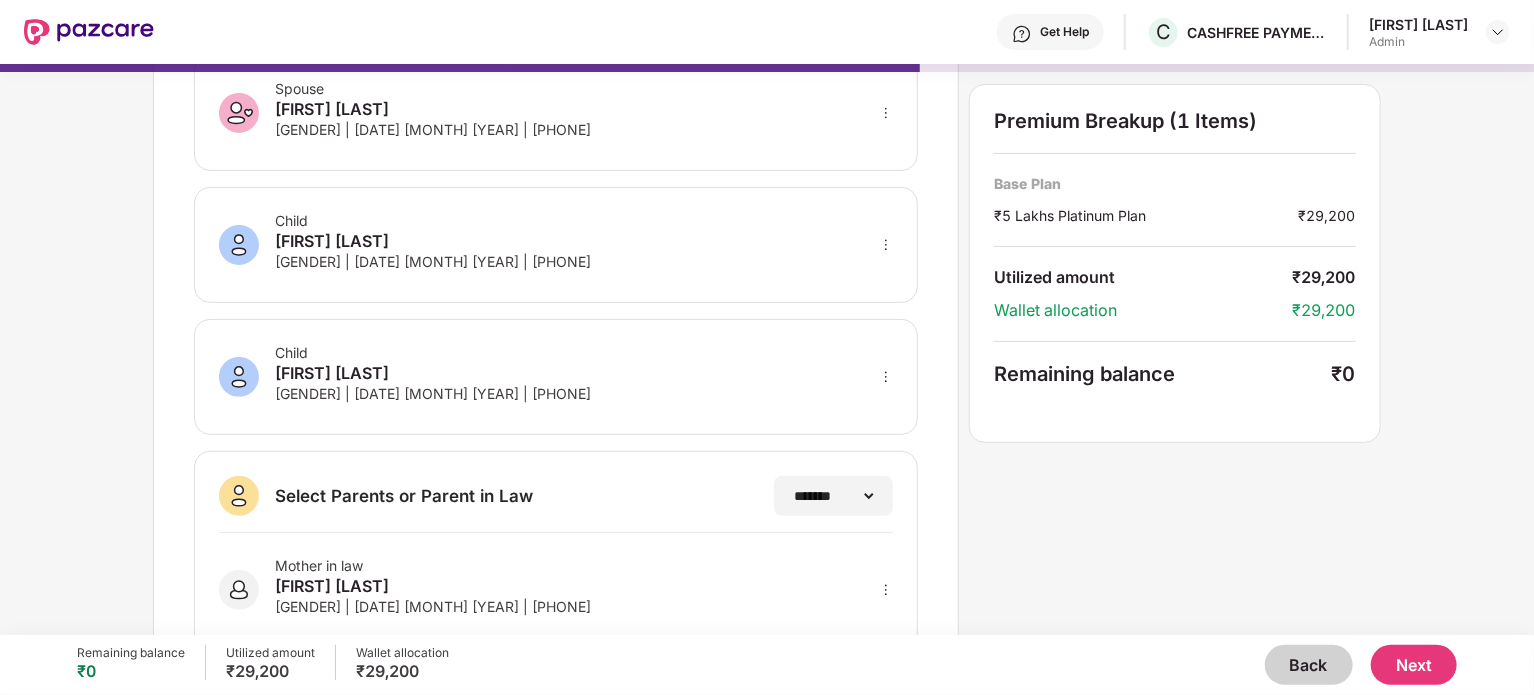 scroll, scrollTop: 417, scrollLeft: 0, axis: vertical 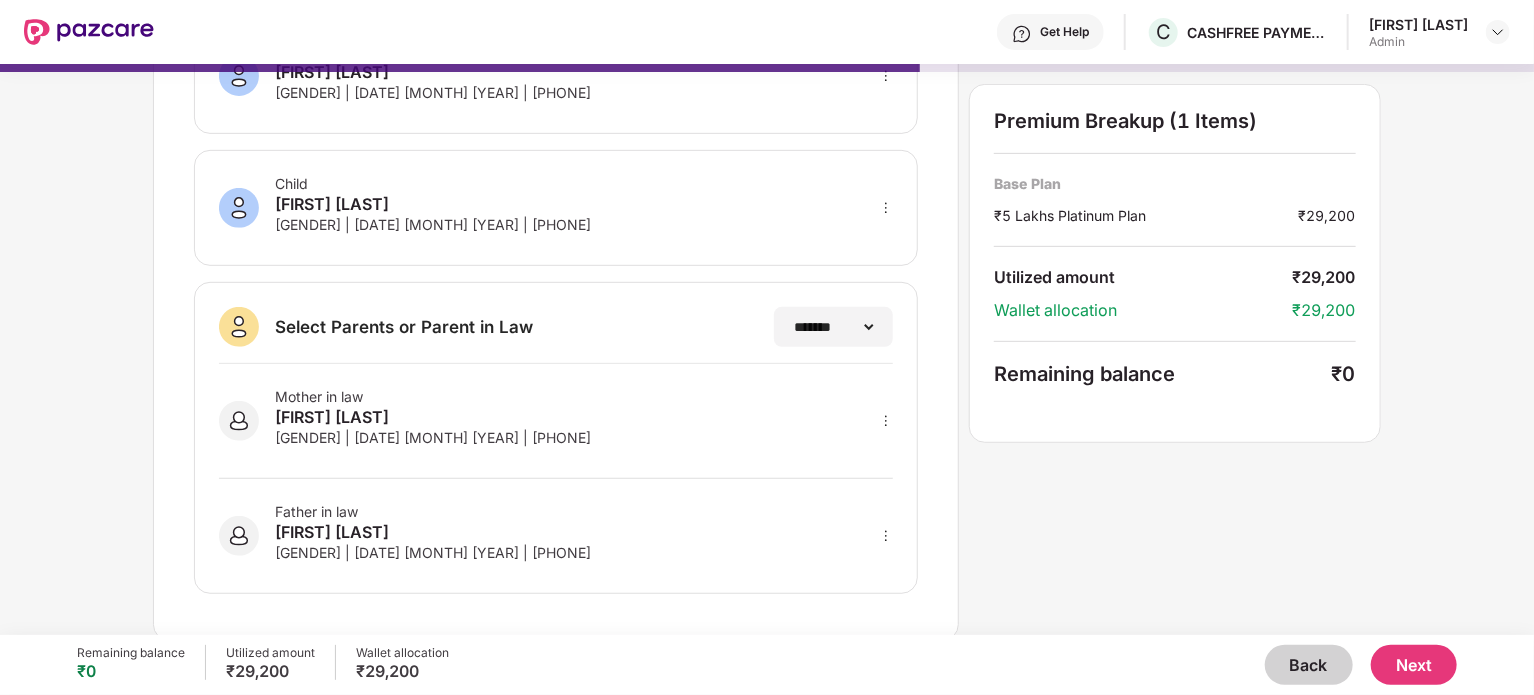 click on "Next" at bounding box center [1414, 665] 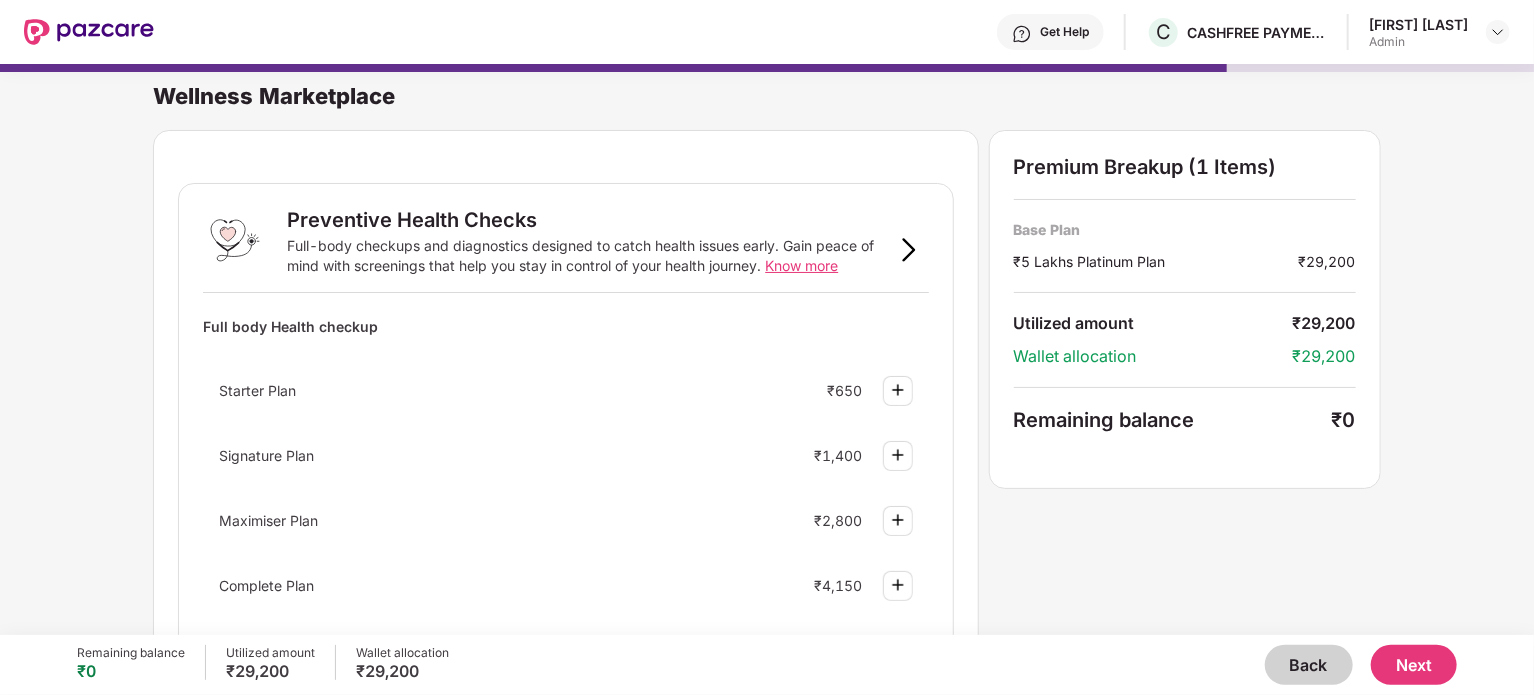 click on "Preventive Health Checks Full-body checkups and diagnostics designed to catch health issues early. Gain peace of mind with screenings that help you stay in control of your health journey. Know more Full body Health checkup Starter Plan ₹650 Signature Plan ₹1,400 Maximiser Plan ₹2,800 Complete Plan ₹4,150 View More Fitness Memberships Stay active with Cult gym memberships, expert-led sports sessions, and fitness app subscriptions that fit your lifestyle, help build consistency, and make staying fit effortless. Know more Cult Fit 12 month Cultpass ELITE - Bangalore Only ₹9,999 12 Month Cultpass Play ₹12,389 12 month Cultpass ELITE - Delhi NCR Only ₹15,339 12 month Cultpass ELITE - Mumbai Only ₹17,699 View More Lifestyle Wellness Plans Personalized care plans for vision, maternity, and nutrition — designed to support long-term wellness and enhance your quality of life. Know more Maternity Care Maternity care program ₹5,899 Vision Care Visionsure - Pocket plan ₹117 ₹589 View More" at bounding box center [766, 974] 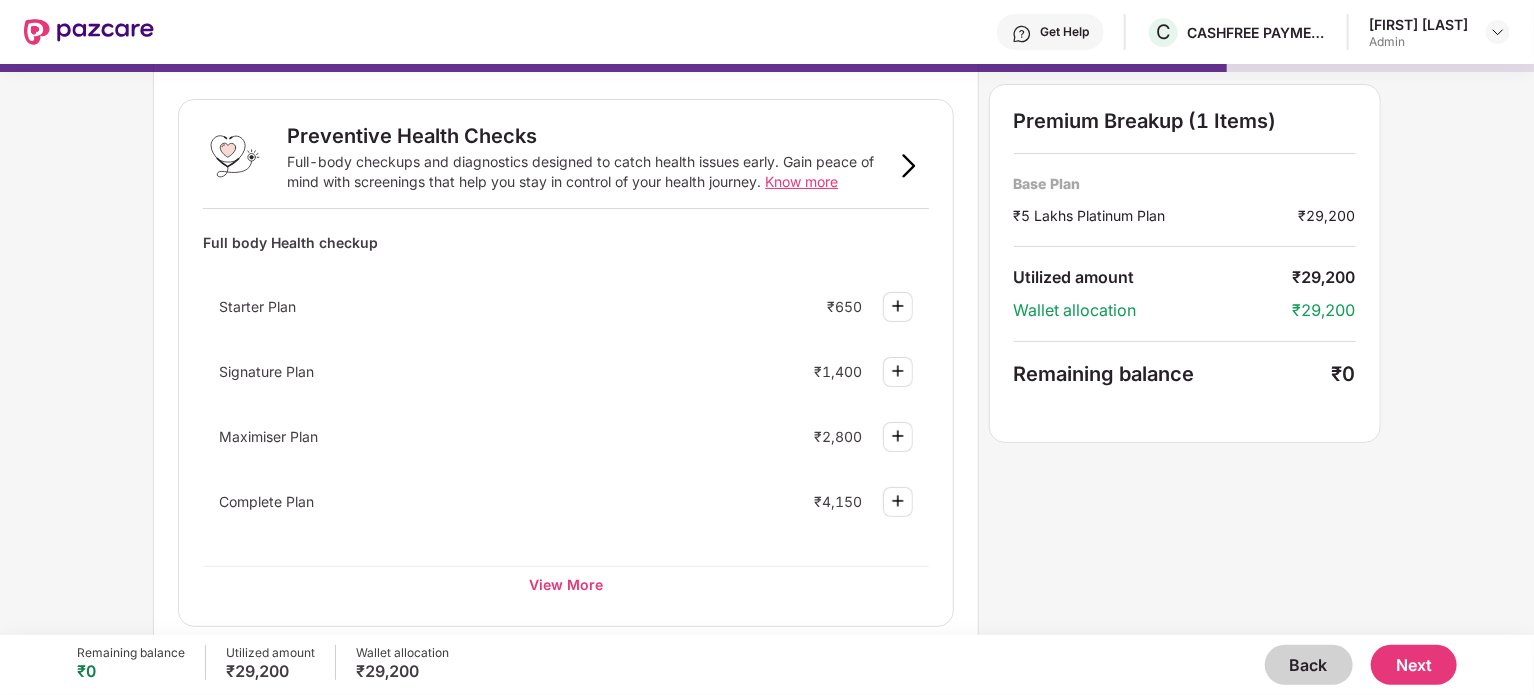 scroll, scrollTop: 80, scrollLeft: 0, axis: vertical 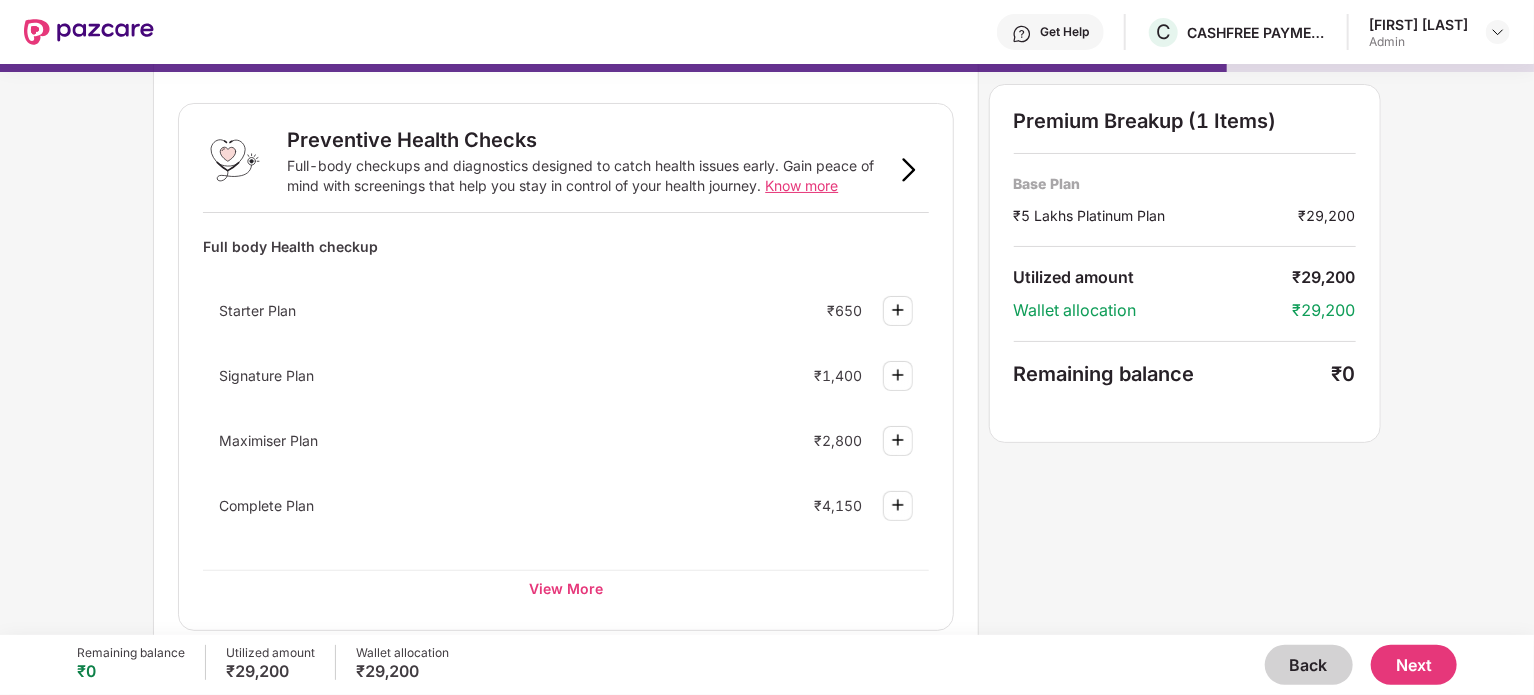 click on "Know more" at bounding box center (801, 185) 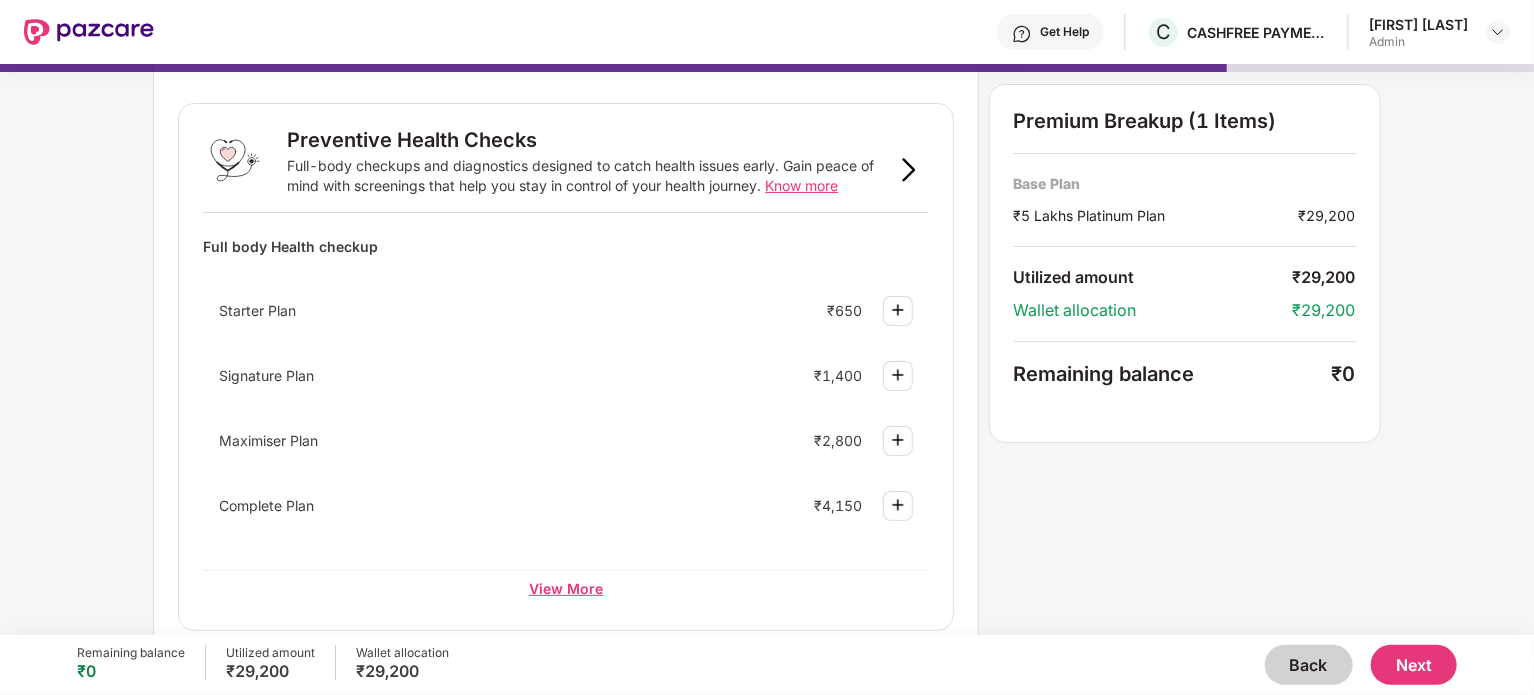 click on "View More" at bounding box center (565, 588) 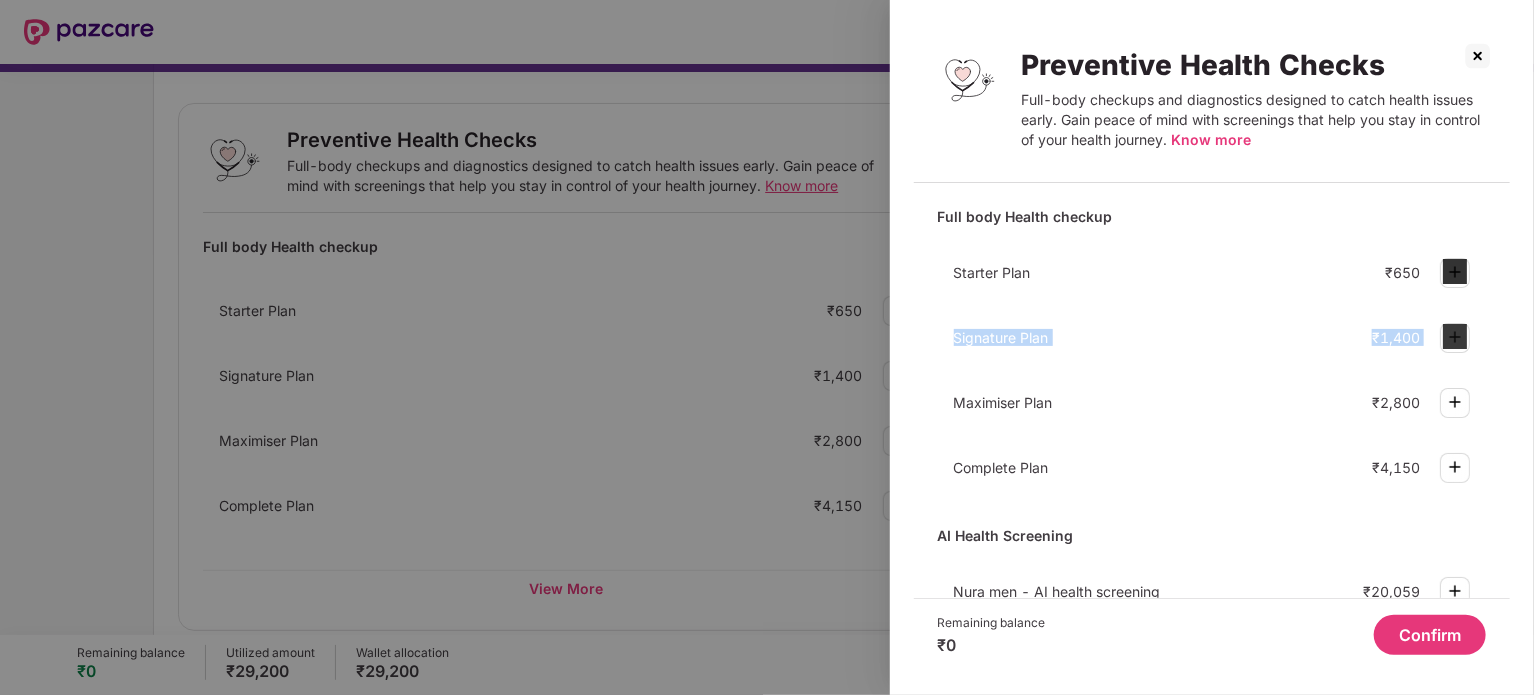 drag, startPoint x: 1510, startPoint y: 265, endPoint x: 1516, endPoint y: 315, distance: 50.358715 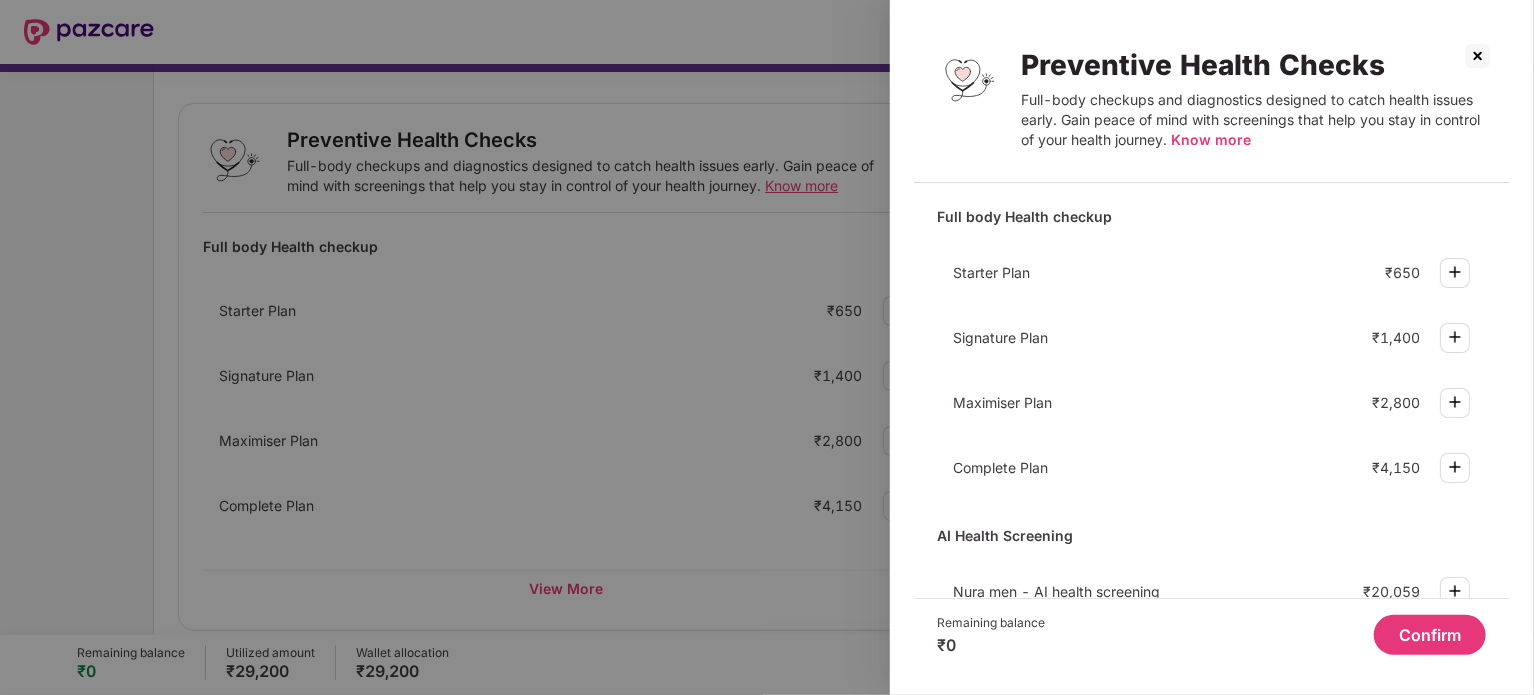 click on "Preventive Health Checks Full-body checkups and diagnostics designed to catch health issues early. Gain peace of mind with screenings that help you stay in control of your health journey. Know more Full body Health checkup Starter Plan ₹650 Signature Plan ₹1,400 Maximiser Plan ₹2,800 Complete Plan ₹4,150 AI Health Screening Nura men - AI health screening ₹20,059 Nura women - AI health screening ₹20,059 Disease specific health checkup Complete Diabetes Screening package ₹1,533 Hypertension/Heart Health package ₹2,359 PCOS screening panel package ₹3,185 Cancer Screening package - Female ₹5,781 Cancer Screening package - Male ₹5,781 Allergy panel Health checkup ₹11,799 Vaccinations FluQuadri | Flu Vaccine - Sanofi ₹2,005 Fluarix Tetra | Flu Vaccine - GSK ₹2,123 Cervavac | Cervical cancer Vaccine - Serum ₹2,595 Gardasil - 4 | Cervical cancer Vaccine - MSD ₹4,483 Gardasil - 9 | Cervical cancer Vaccine - MSD ₹11,799 Remaining balance ₹0 Confirm" at bounding box center (1212, 347) 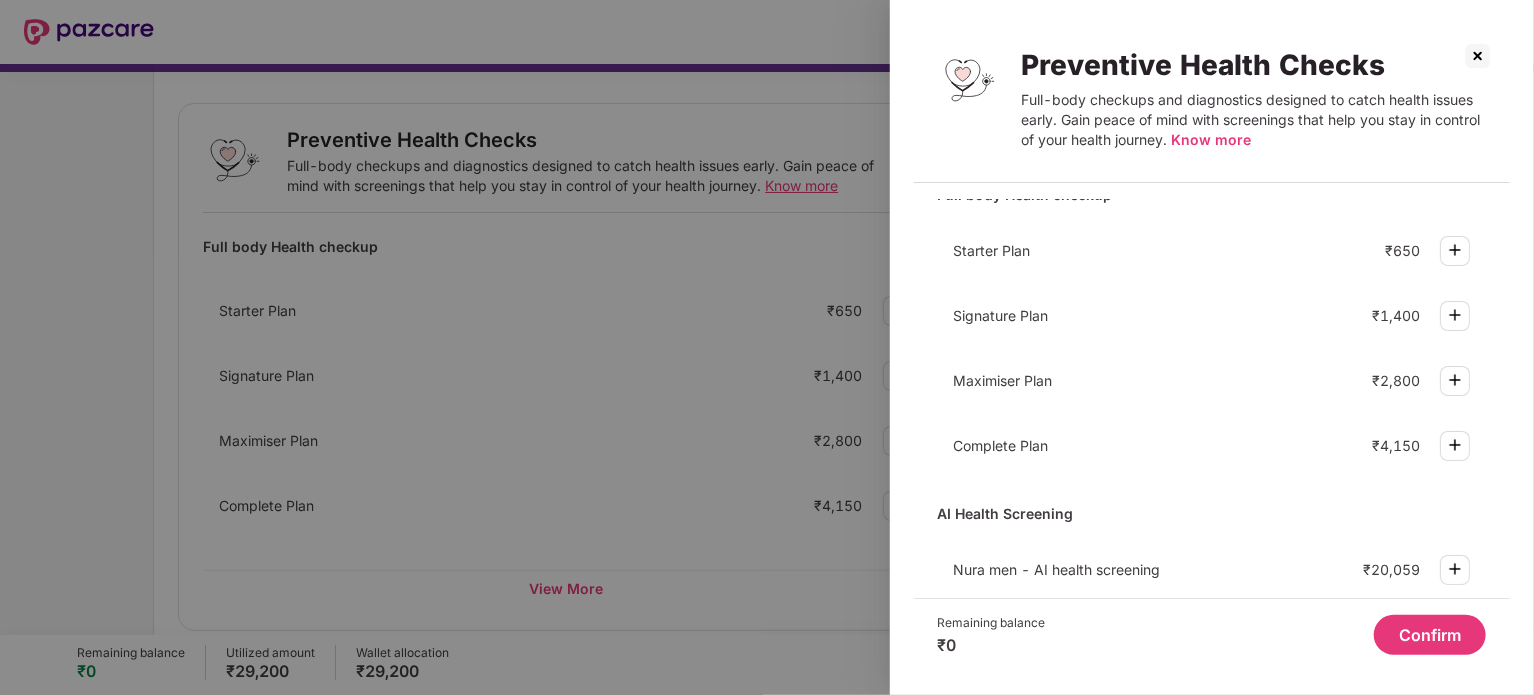 scroll, scrollTop: 0, scrollLeft: 0, axis: both 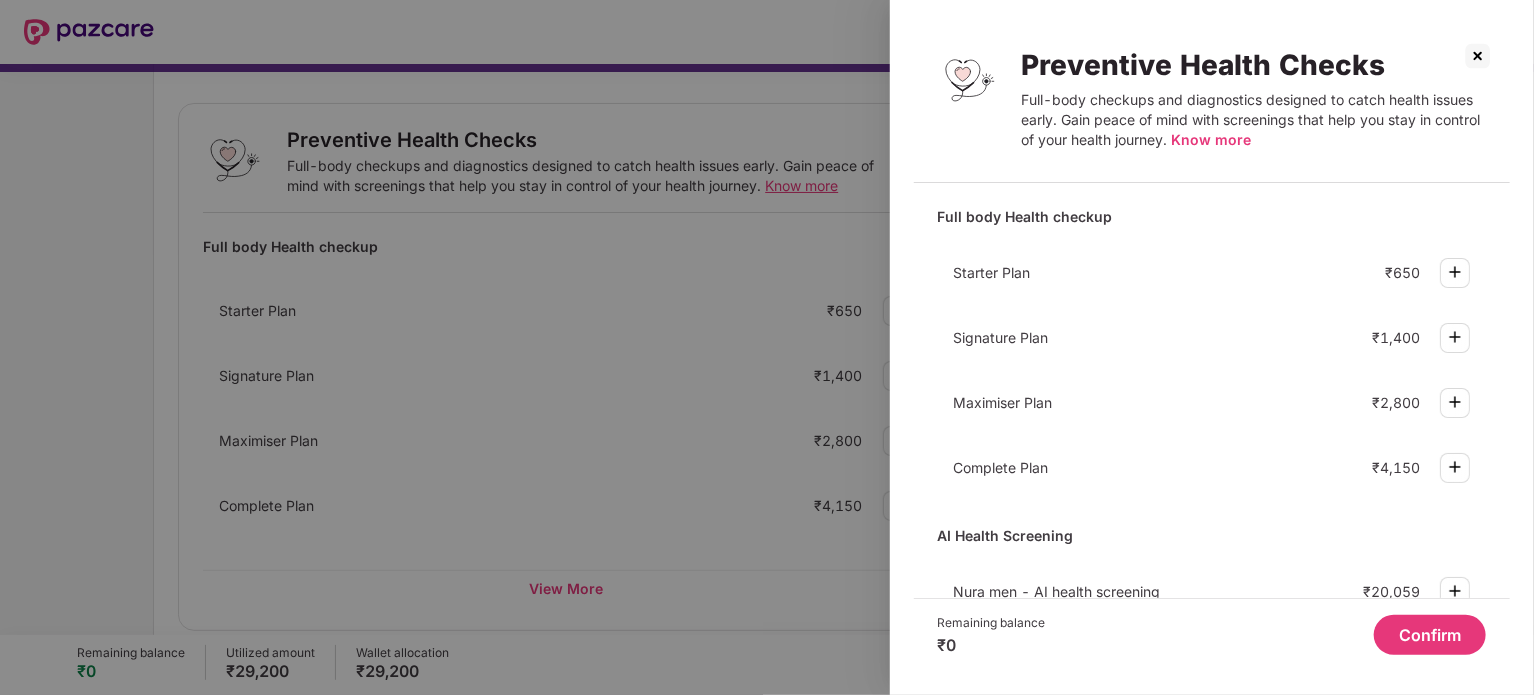 click at bounding box center (1478, 56) 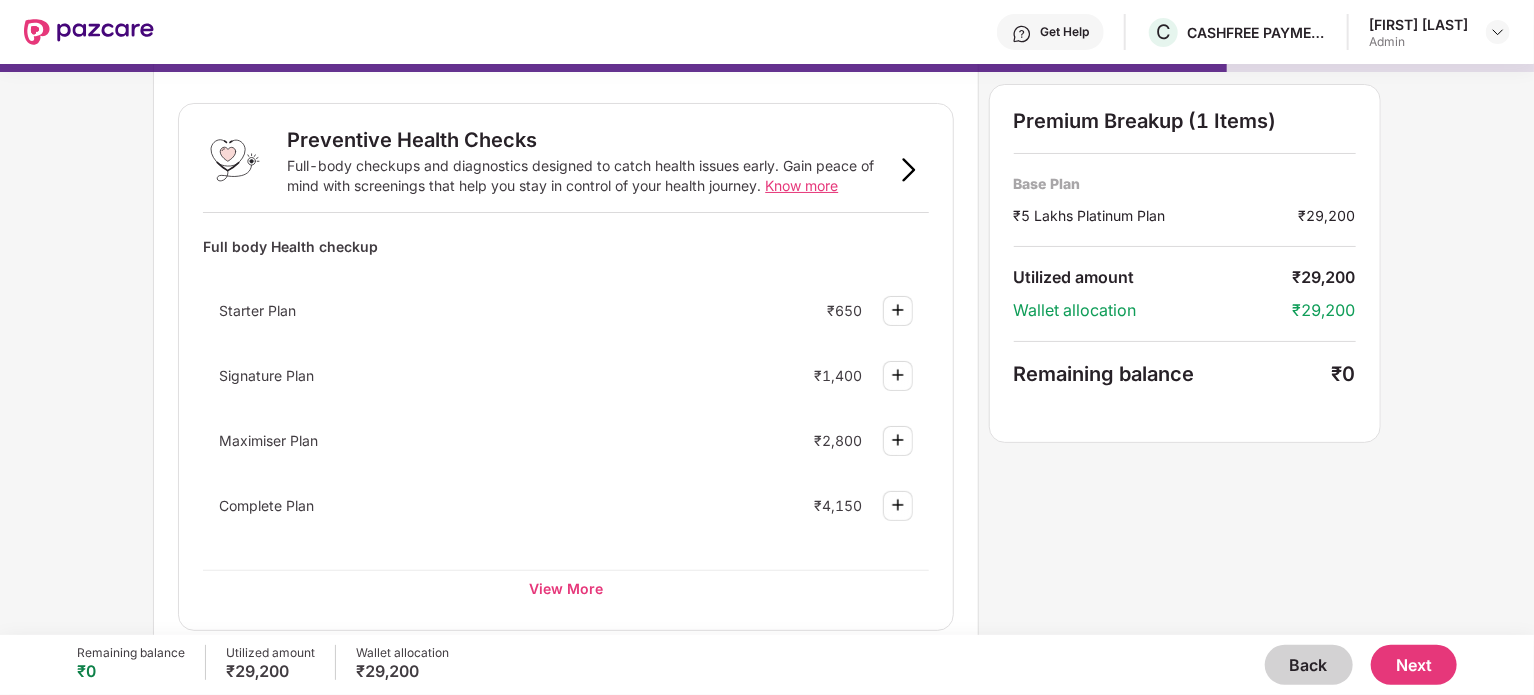 click on "Wellness Marketplace Preventive Health Checks Full-body checkups and diagnostics designed to catch health issues early. Gain peace of mind with screenings that help you stay in control of your health journey. Know more Full body Health checkup Starter Plan ₹650 Signature Plan ₹1,400 Maximiser Plan ₹2,800 Complete Plan ₹4,150 View More Fitness Memberships Stay active with Cult gym memberships, expert-led sports sessions, and fitness app subscriptions that fit your lifestyle, help build consistency, and make staying fit effortless. Know more Cult Fit 12 month Cultpass ELITE - Bangalore Only ₹9,999 12 Month Cultpass Play ₹12,389 12 month Cultpass ELITE - Delhi NCR Only ₹15,339 12 month Cultpass ELITE - Mumbai Only ₹17,699 View More Lifestyle Wellness Plans Personalized care plans for vision, maternity, and nutrition — designed to support long-term wellness and enhance your quality of life. Know more Maternity Care Maternity care program ₹5,899 Vision Care Visionsure - Pocket plan ₹117" at bounding box center [767, 259] 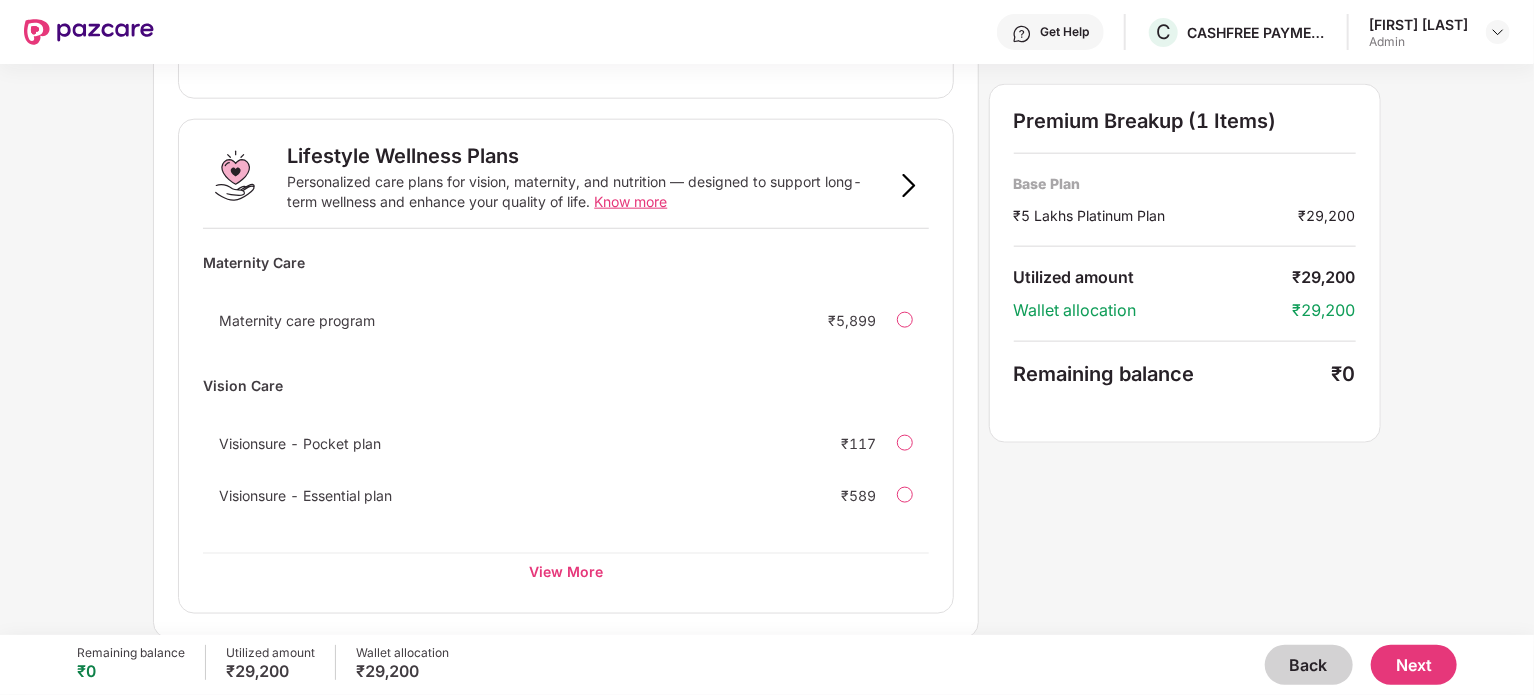 scroll, scrollTop: 1180, scrollLeft: 0, axis: vertical 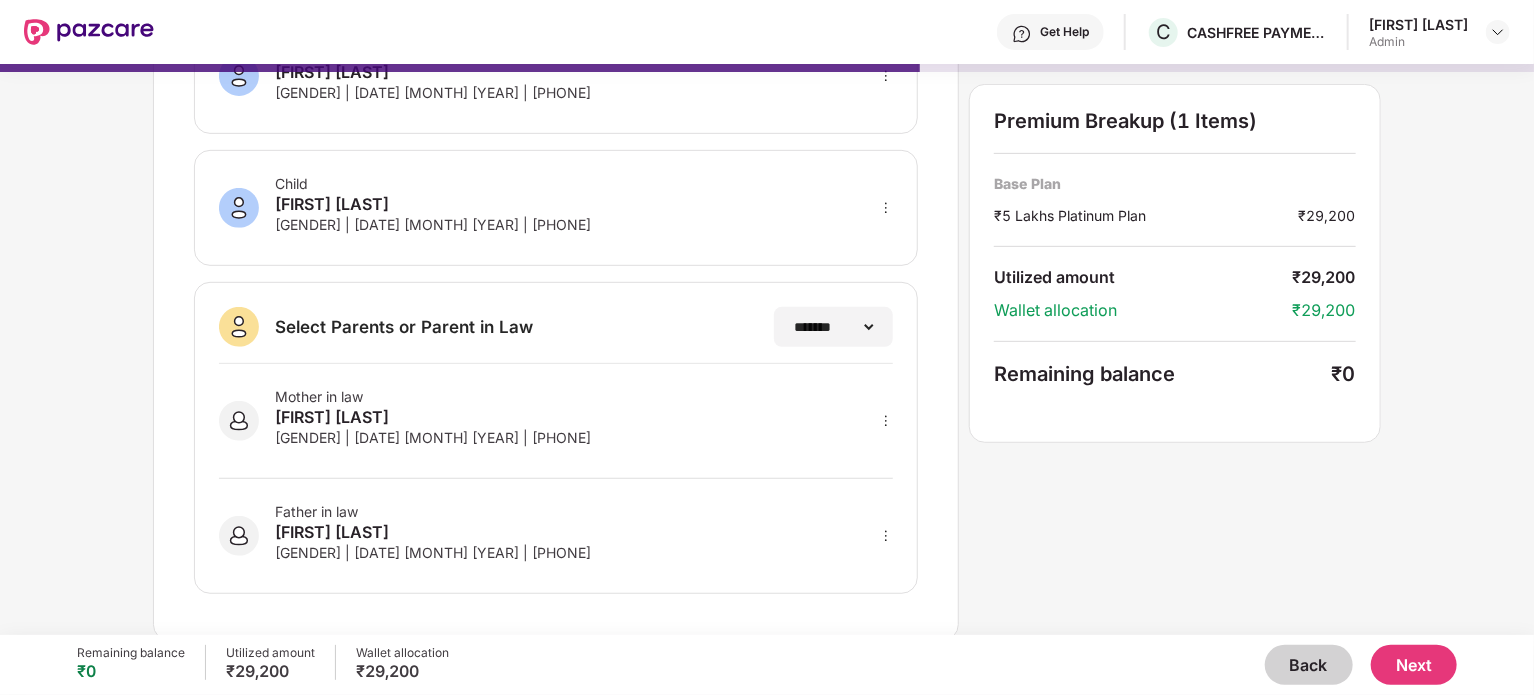 click on "Back" at bounding box center (1309, 665) 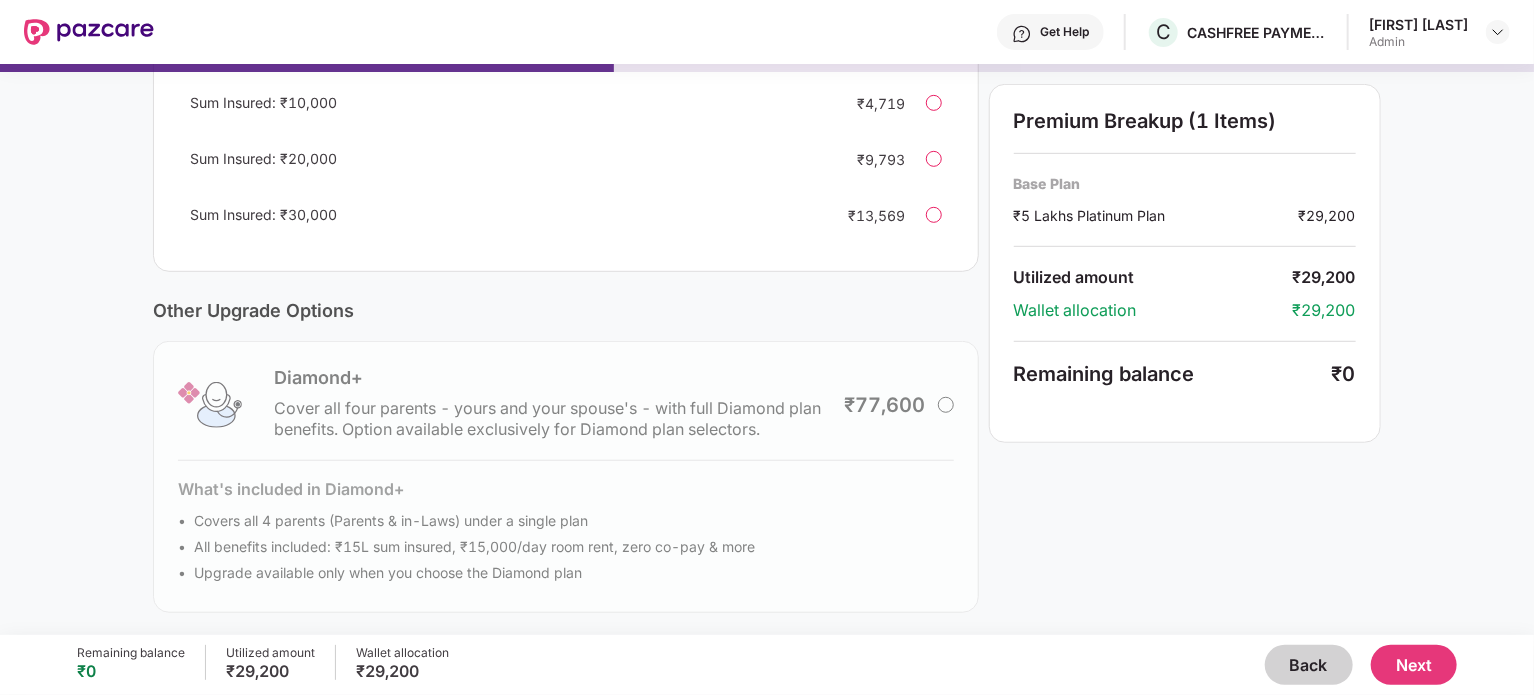 click on "Back" at bounding box center [1309, 665] 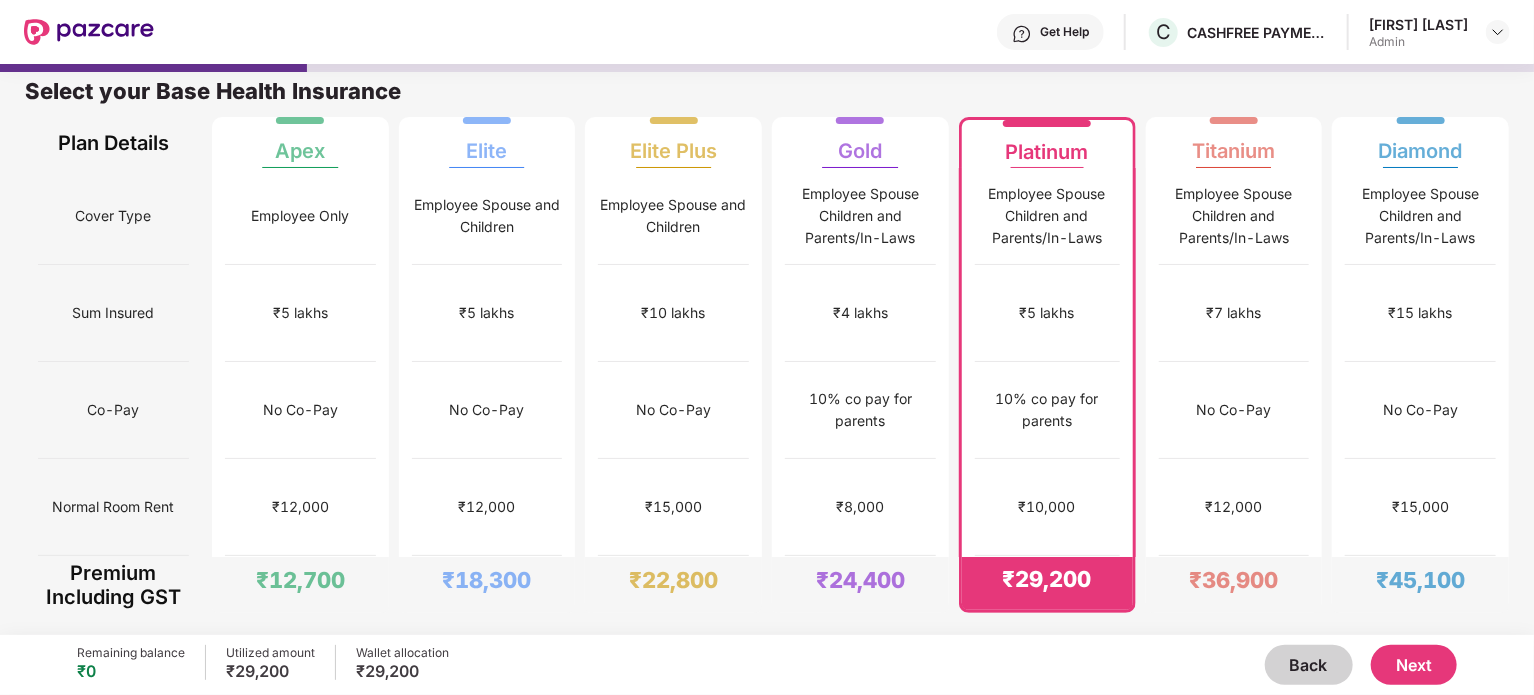 scroll, scrollTop: 10, scrollLeft: 0, axis: vertical 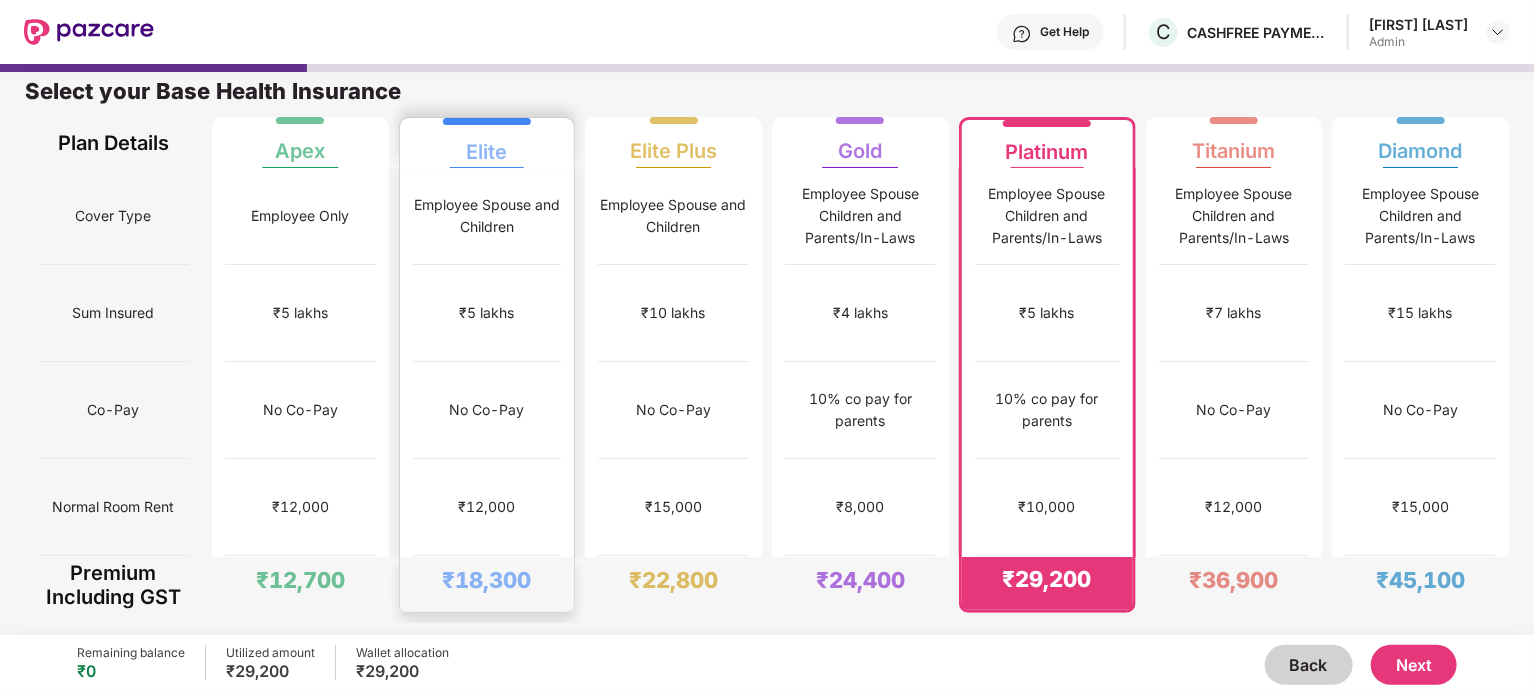 click on "No Co-Pay" at bounding box center (487, 410) 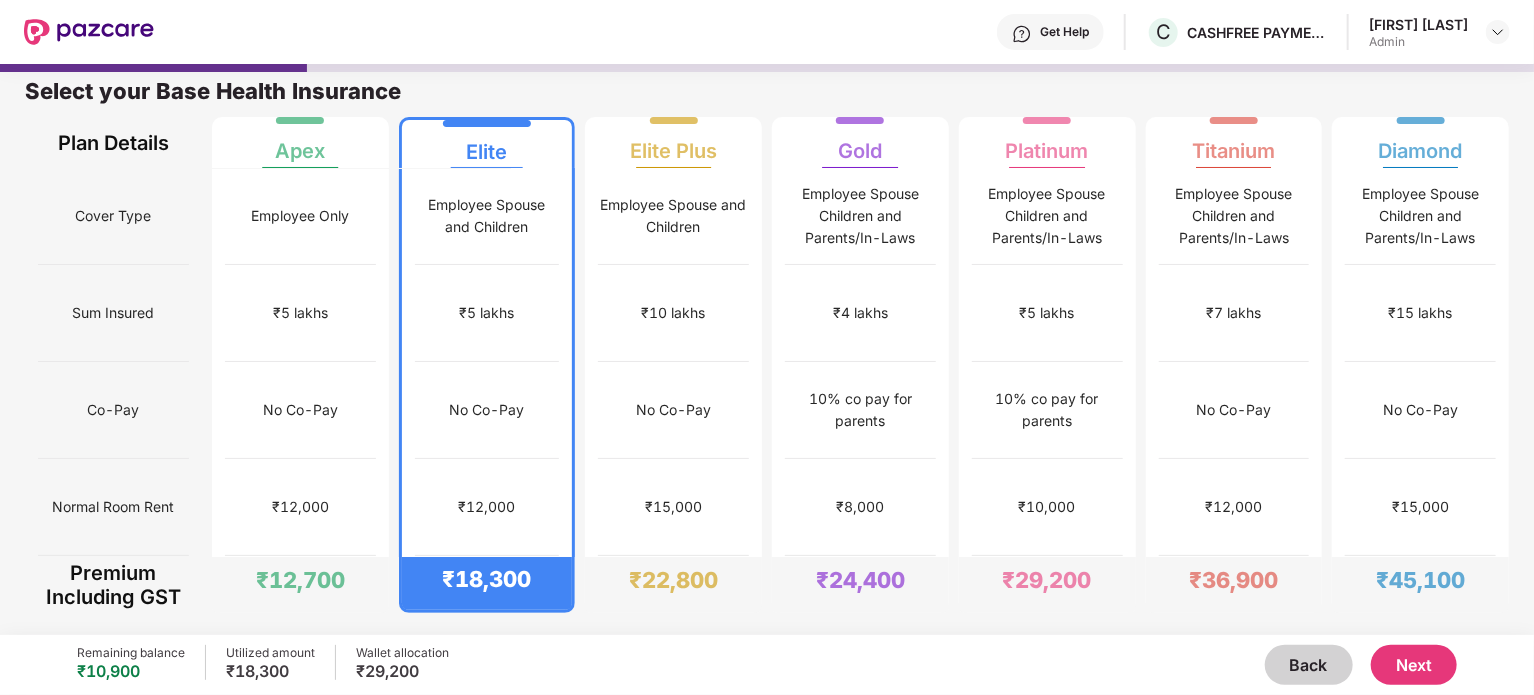 click on "Next" at bounding box center (1414, 665) 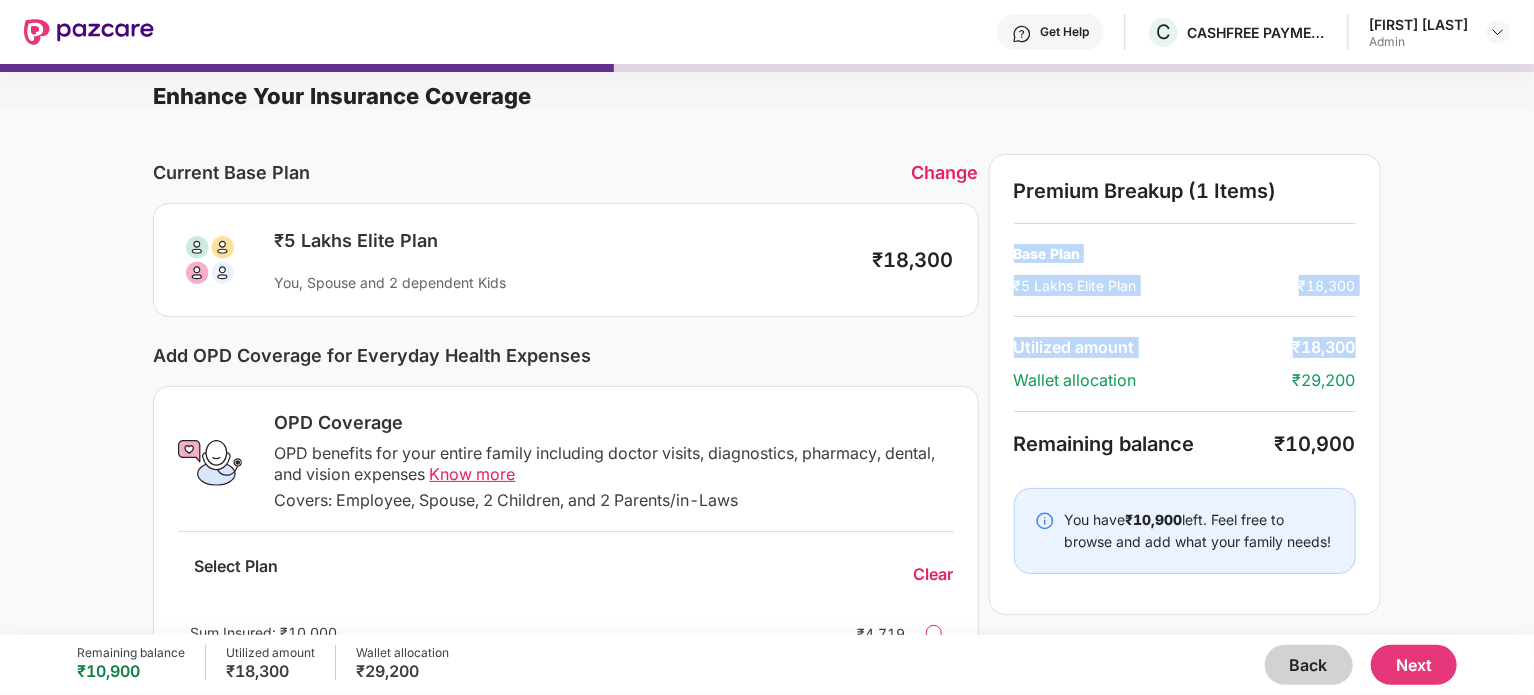 drag, startPoint x: 1531, startPoint y: 215, endPoint x: 1535, endPoint y: 353, distance: 138.05795 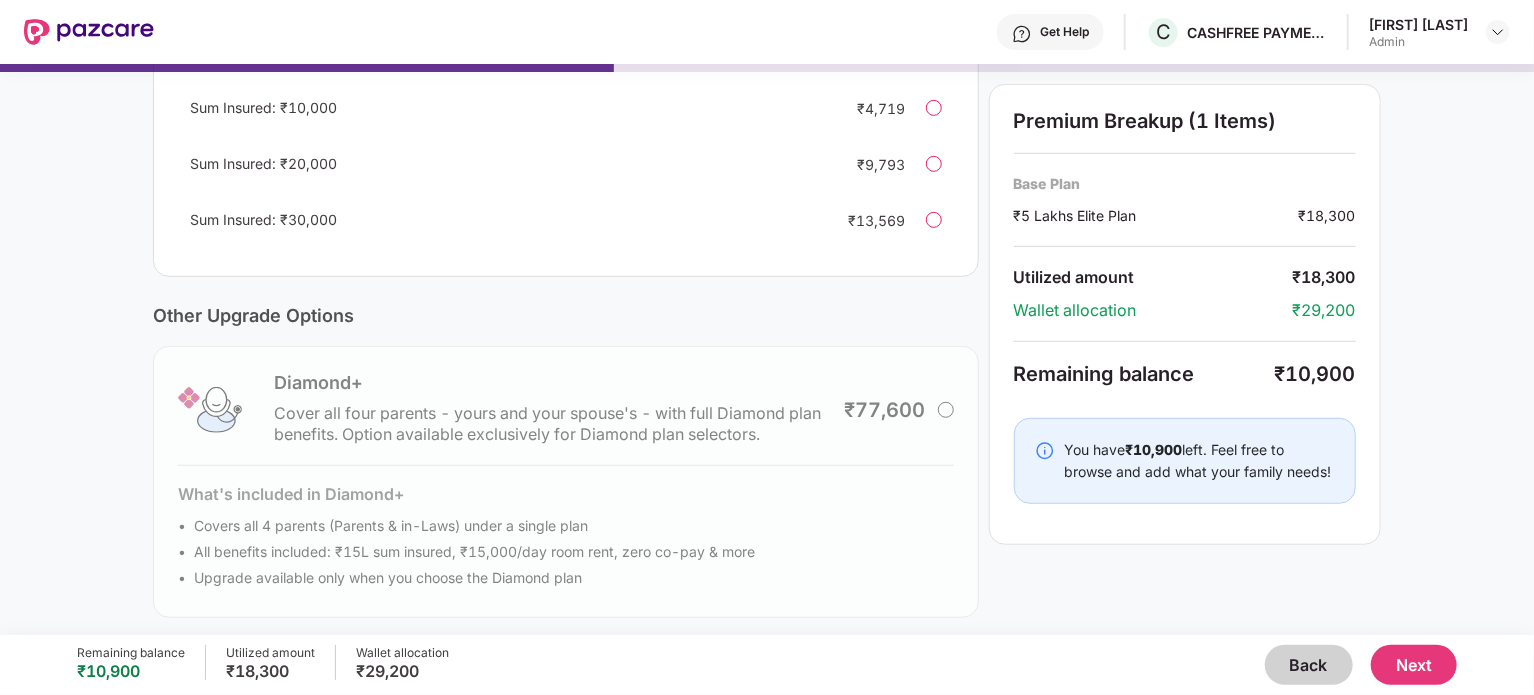 scroll, scrollTop: 530, scrollLeft: 0, axis: vertical 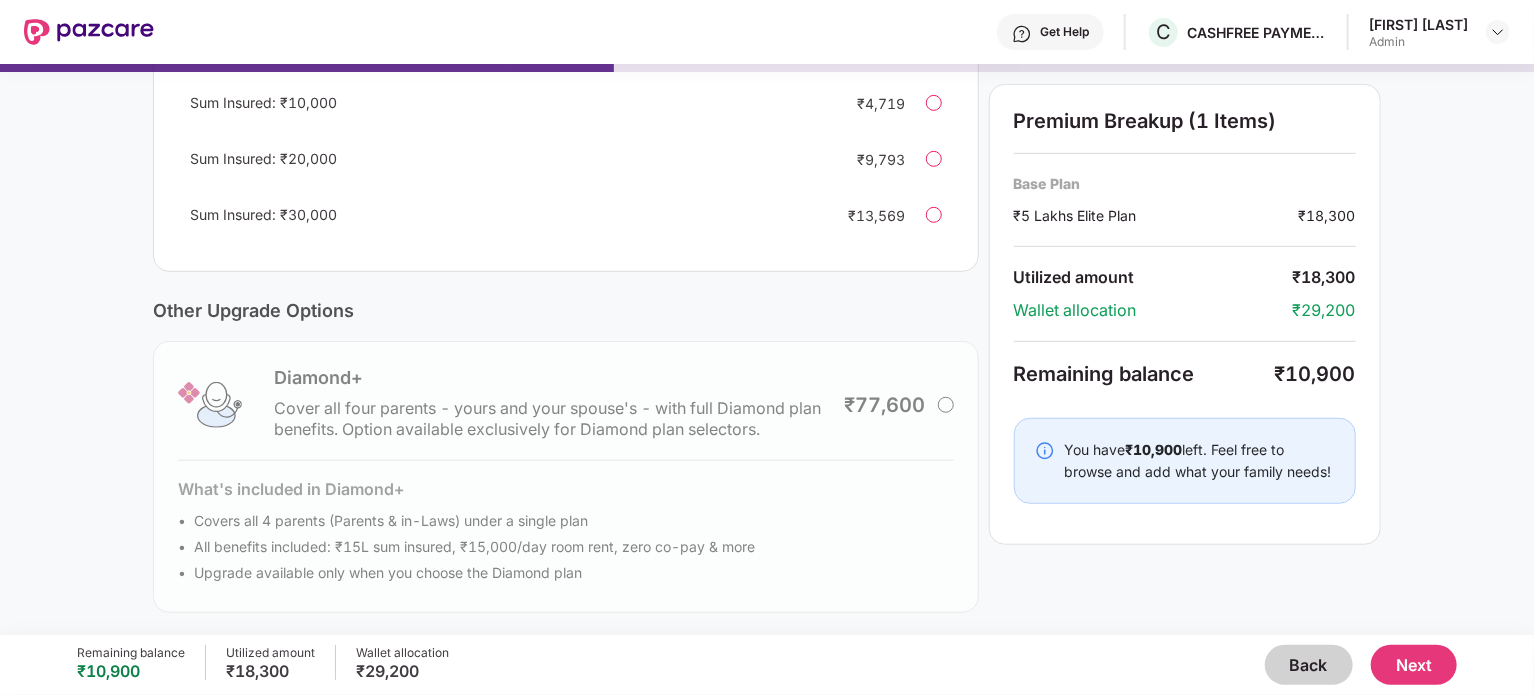 click on "Next" at bounding box center (1414, 665) 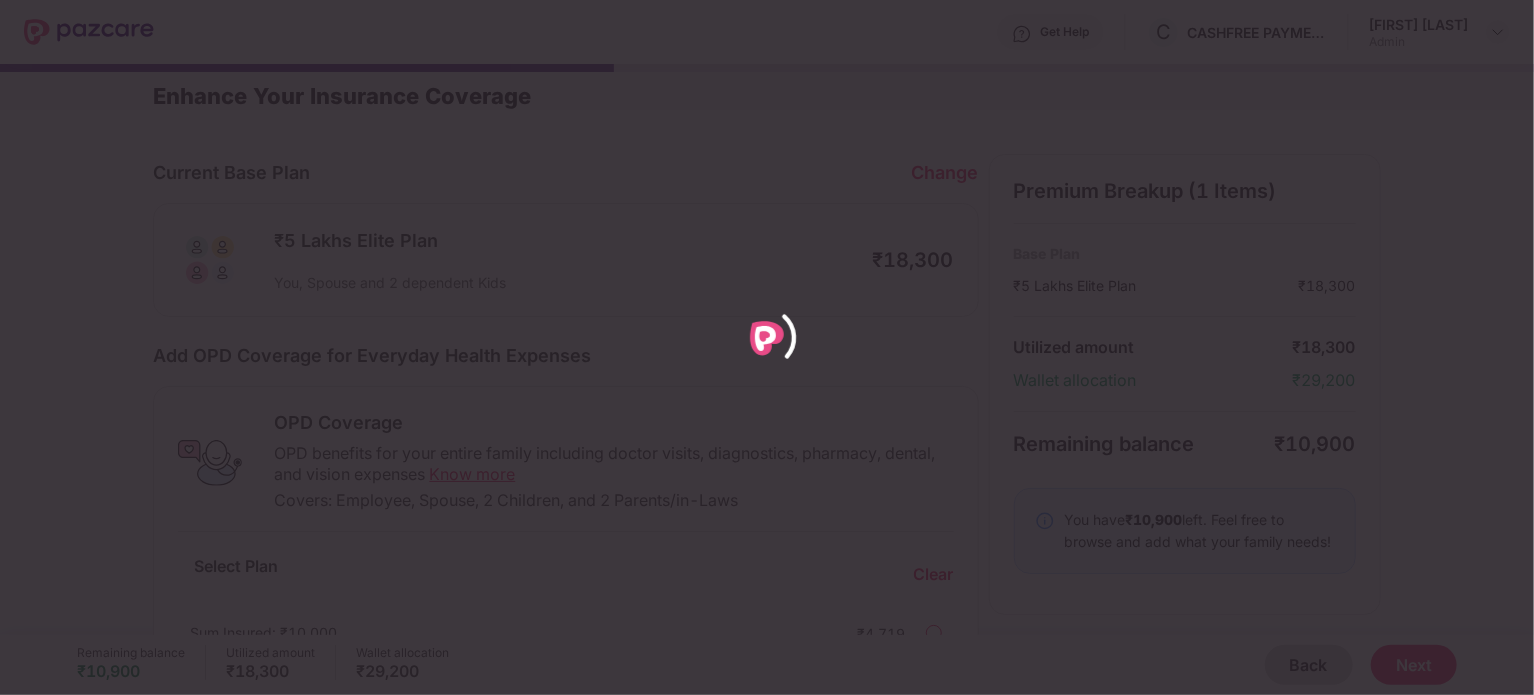 select on "*******" 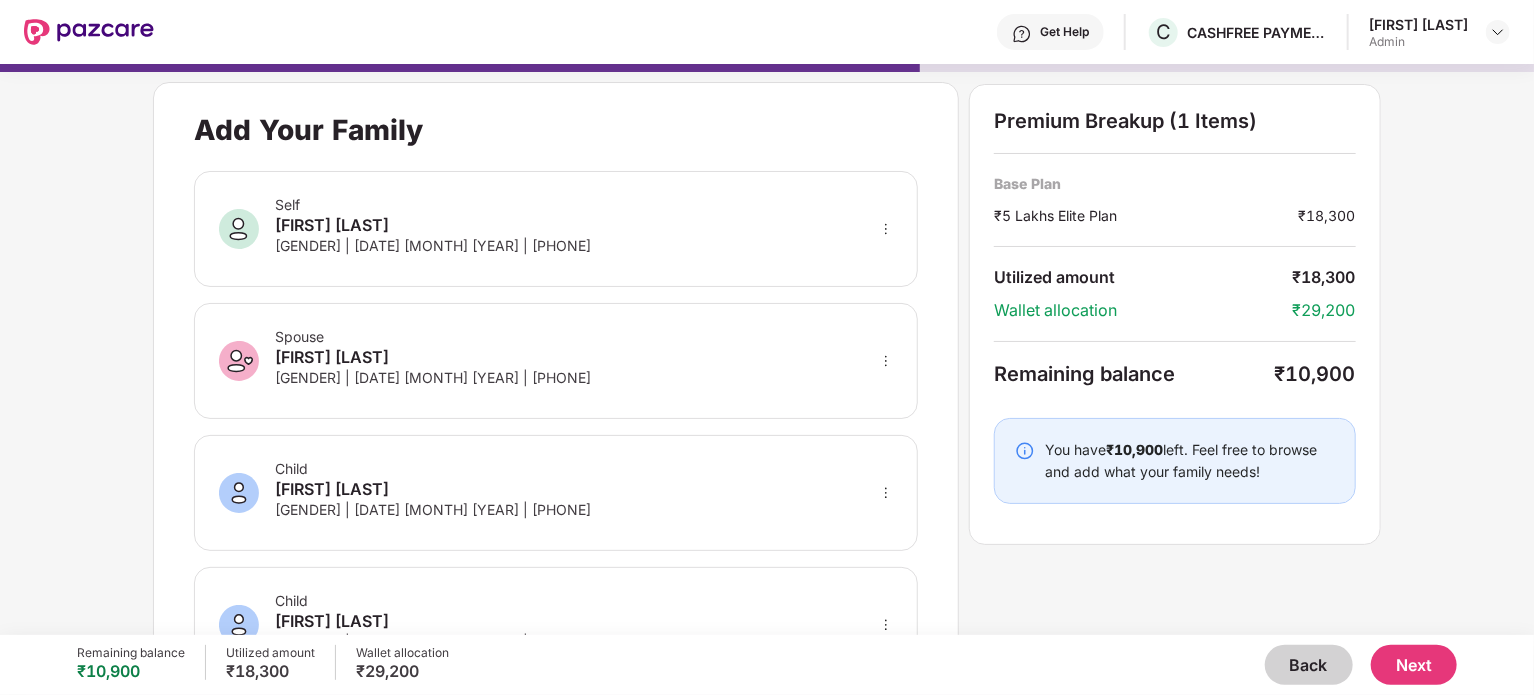 click on "Add Your Family Self [FIRST] [LAST] [GENDER] | [DATE] [MONTH] [YEAR] | [PHONE] Spouse [FIRST] [LAST] [GENDER] | [DATE] [MONTH] [YEAR] | [PHONE] Child [FIRST] [LAST] [GENDER] | [DATE] [MONTH] [YEAR] | [PHONE] Child [FIRST] [LAST] [GENDER] | [DATE] [MONTH] [YEAR] | [PHONE] Premium Breakup (1 Items) Base Plan ₹5 Lakhs Elite Plan ₹18,300 Utilized amount ₹18,300 Wallet allocation ₹29,200 Remaining balance ₹10,900 You have ₹10,900 left. Feel free to browse and add what your family needs!" at bounding box center [767, 339] 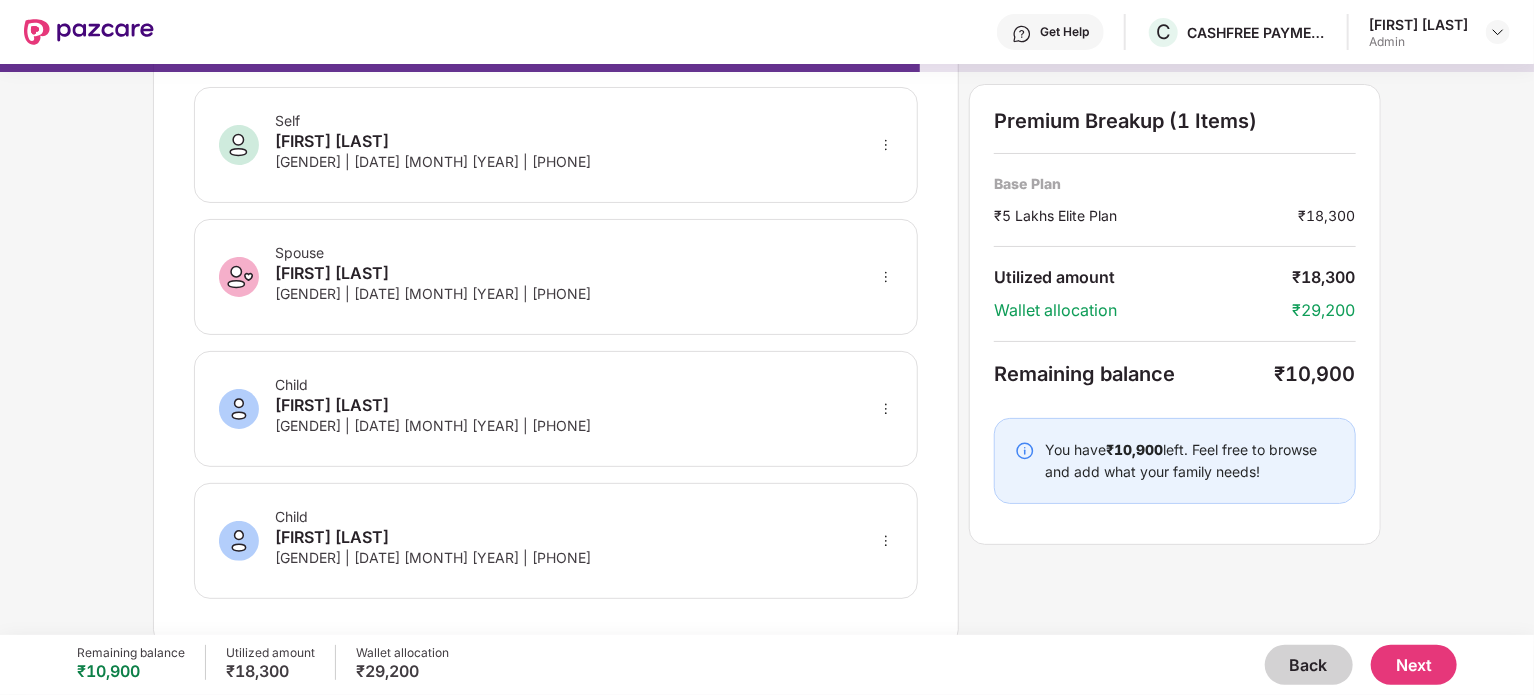 scroll, scrollTop: 91, scrollLeft: 0, axis: vertical 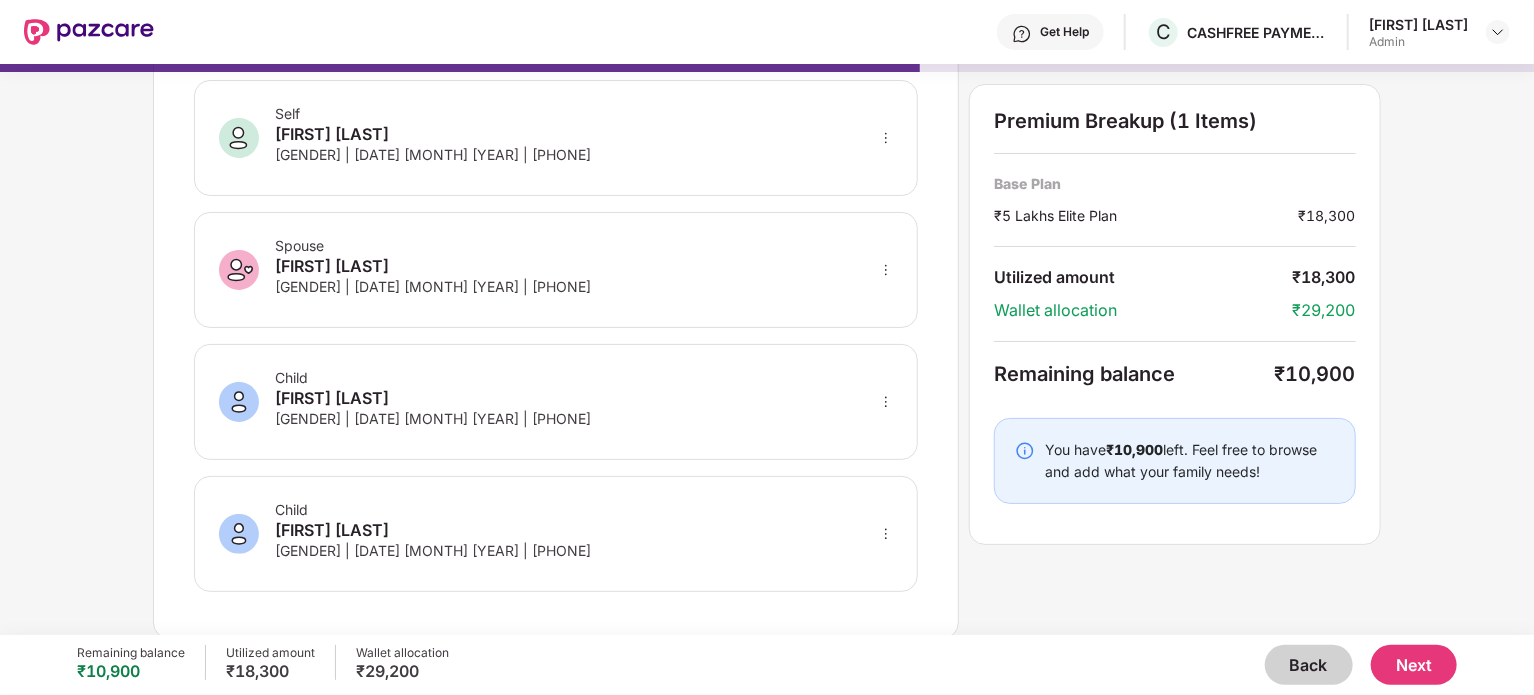 click on "Next" at bounding box center (1414, 665) 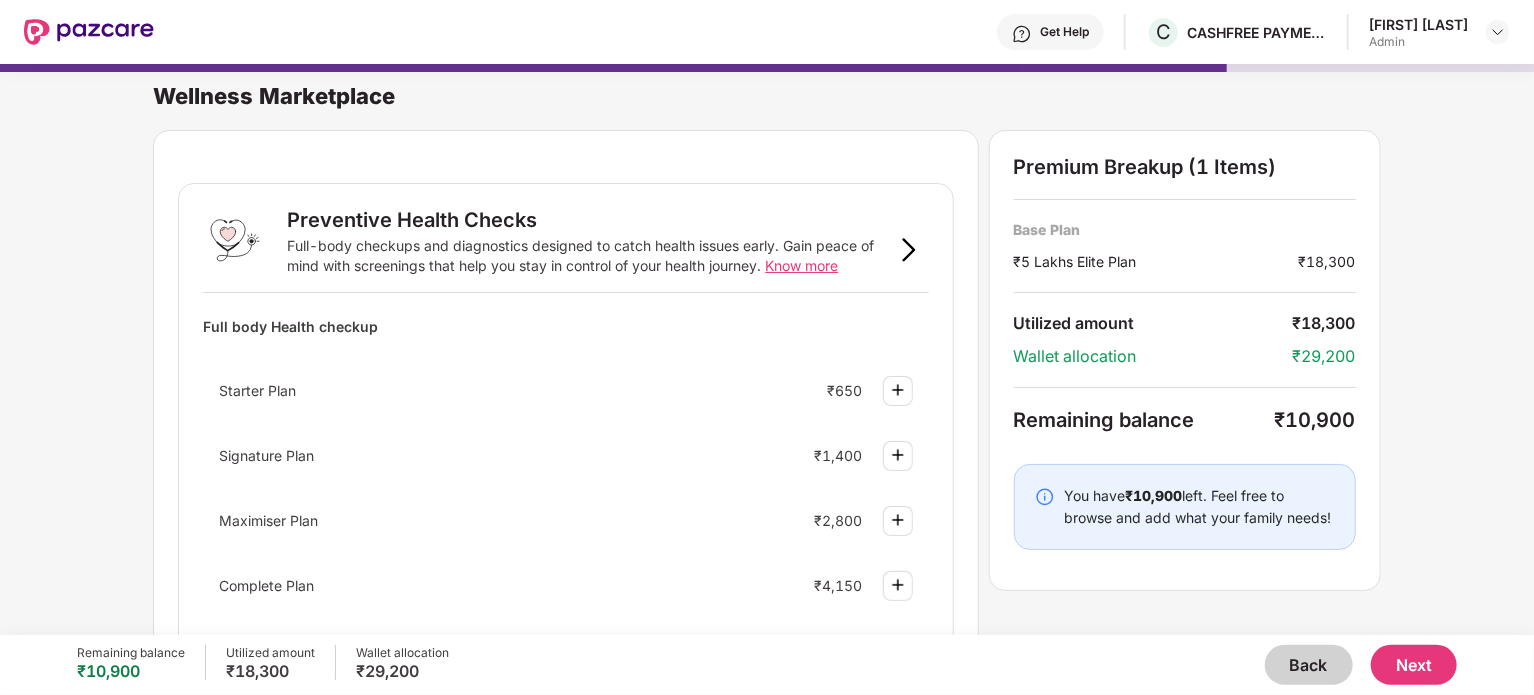click on "Wellness Marketplace Preventive Health Checks Full-body checkups and diagnostics designed to catch health issues early. Gain peace of mind with screenings that help you stay in control of your health journey. Know more Full body Health checkup Starter Plan ₹650 Signature Plan ₹1,400 Maximiser Plan ₹2,800 Complete Plan ₹4,150 View More Fitness Memberships Stay active with Cult gym memberships, expert-led sports sessions, and fitness app subscriptions that fit your lifestyle, help build consistency, and make staying fit effortless. Know more Cult Fit 12 month Cultpass ELITE - Bangalore Only ₹9,999 12 Month Cultpass Play ₹12,389 12 month Cultpass ELITE - Delhi NCR Only ₹15,339 12 month Cultpass ELITE - Mumbai Only ₹17,699 View More Lifestyle Wellness Plans Personalized care plans for vision, maternity, and nutrition — designed to support long-term wellness and enhance your quality of life. Know more Maternity Care Maternity care program ₹5,899 Vision Care Visionsure - Pocket plan ₹117" at bounding box center [767, 339] 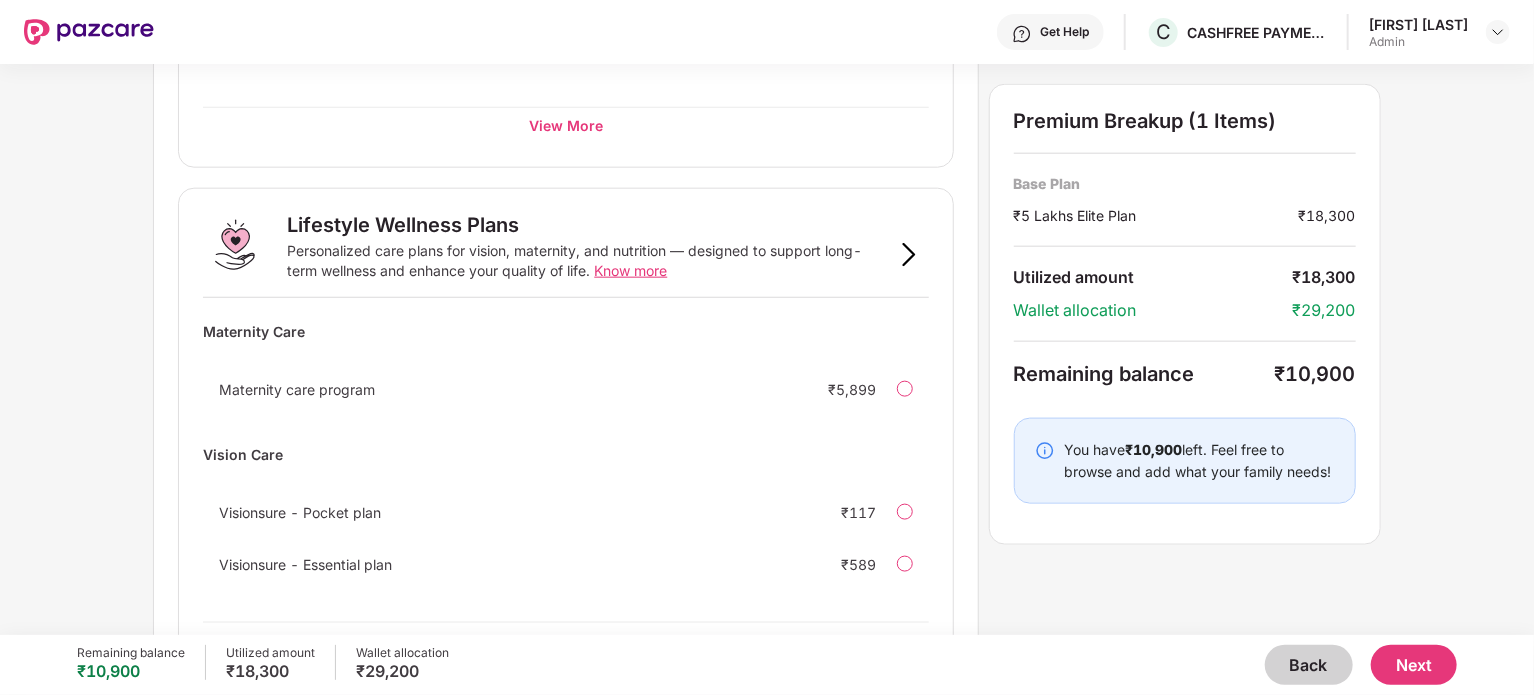 scroll, scrollTop: 1180, scrollLeft: 0, axis: vertical 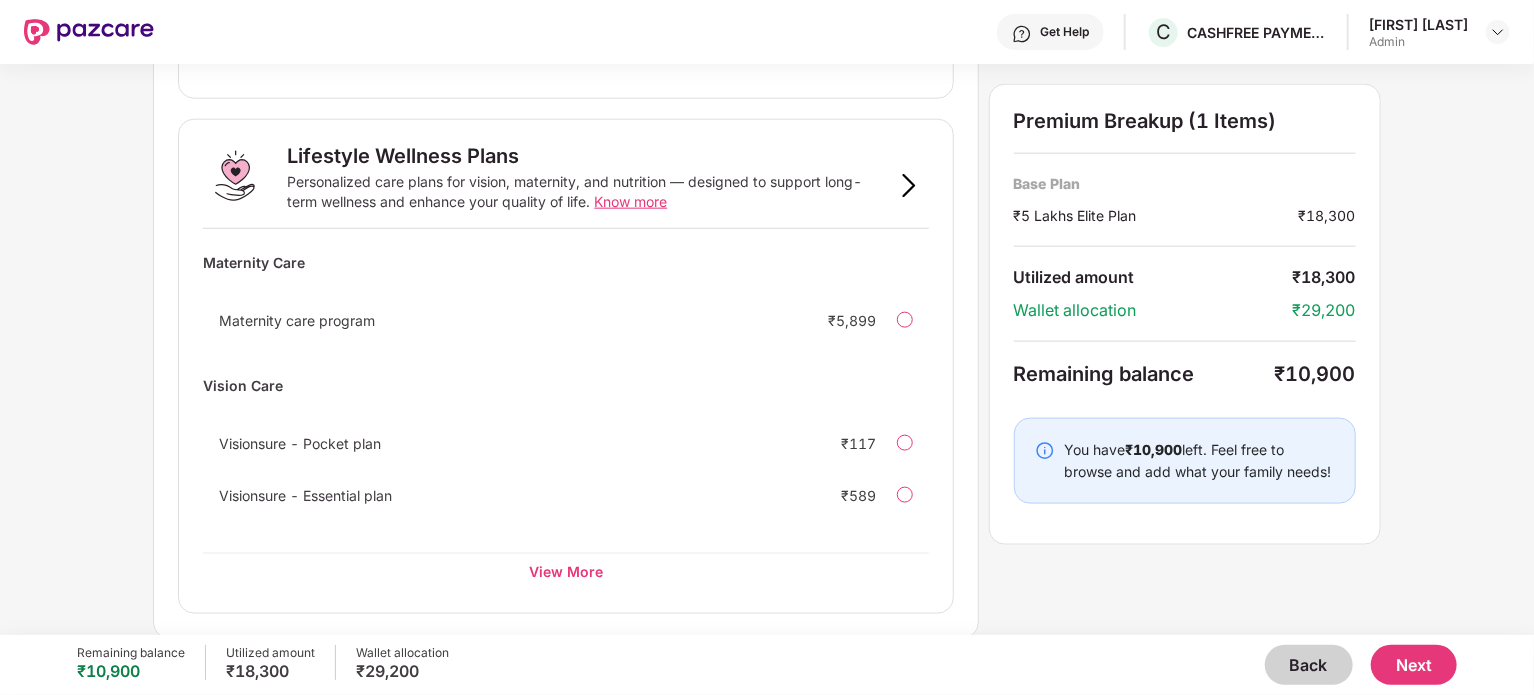 click on "Next" at bounding box center [1414, 665] 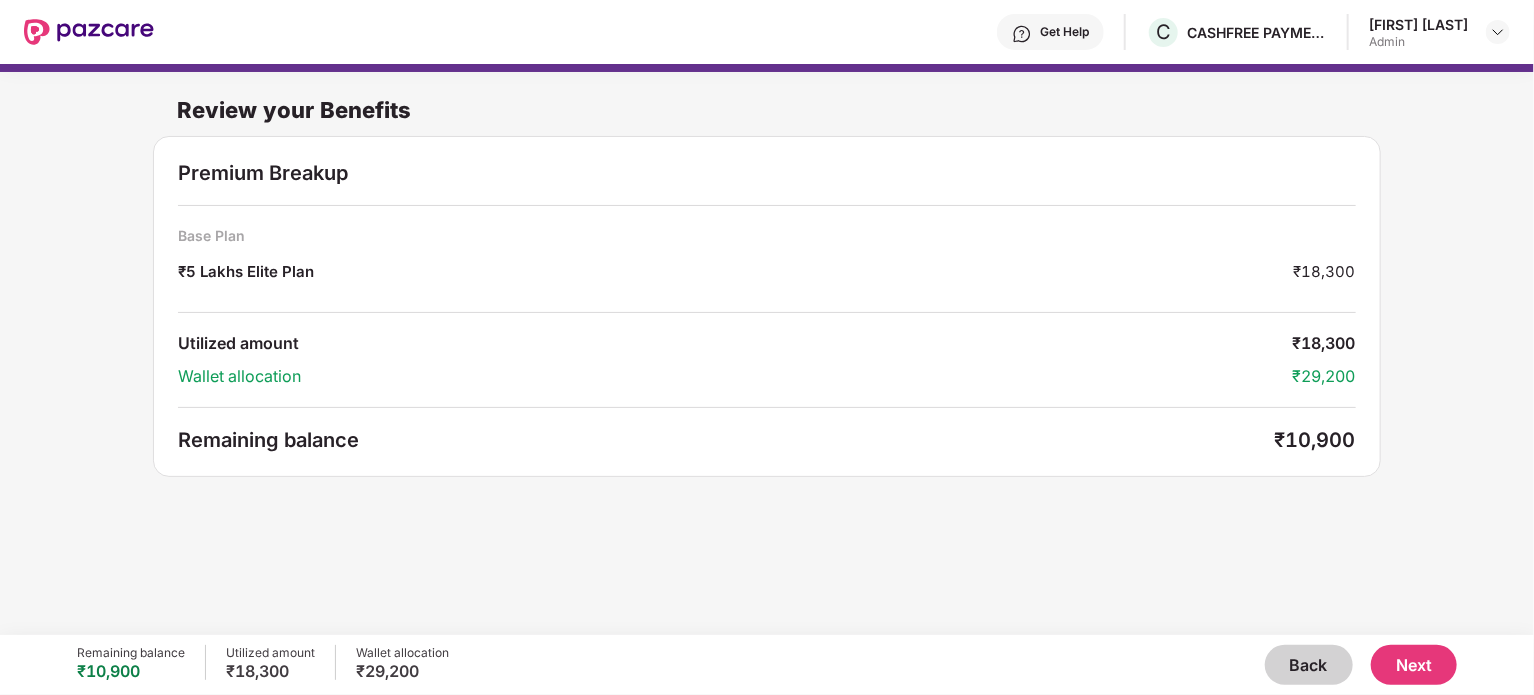 click on "Next" at bounding box center [1414, 665] 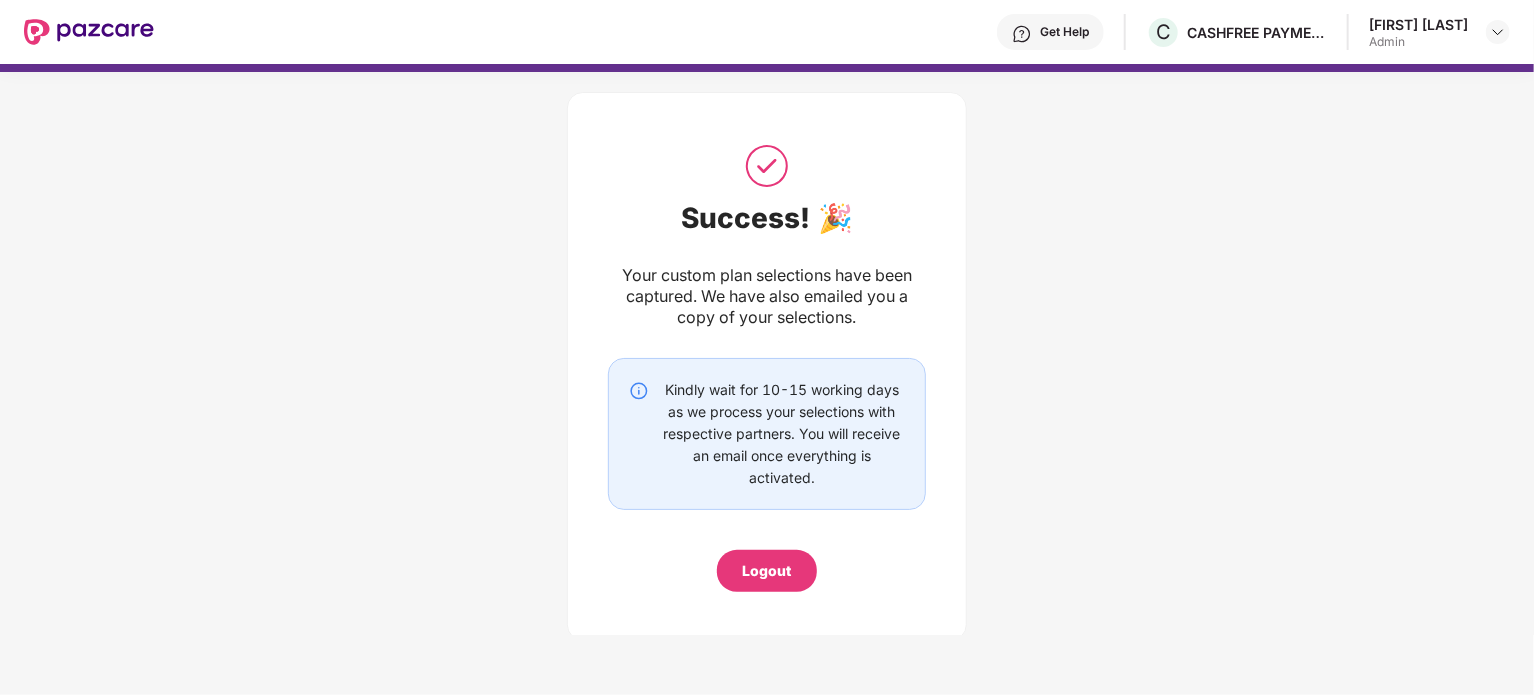 click on "Success! 🎉 Your custom plan selections have been captured. We have also emailed you a copy of your selections. Kindly wait for 10-15 working days as we process your selections with respective partners. You will receive an email once everything is activated. Logout" at bounding box center [767, 361] 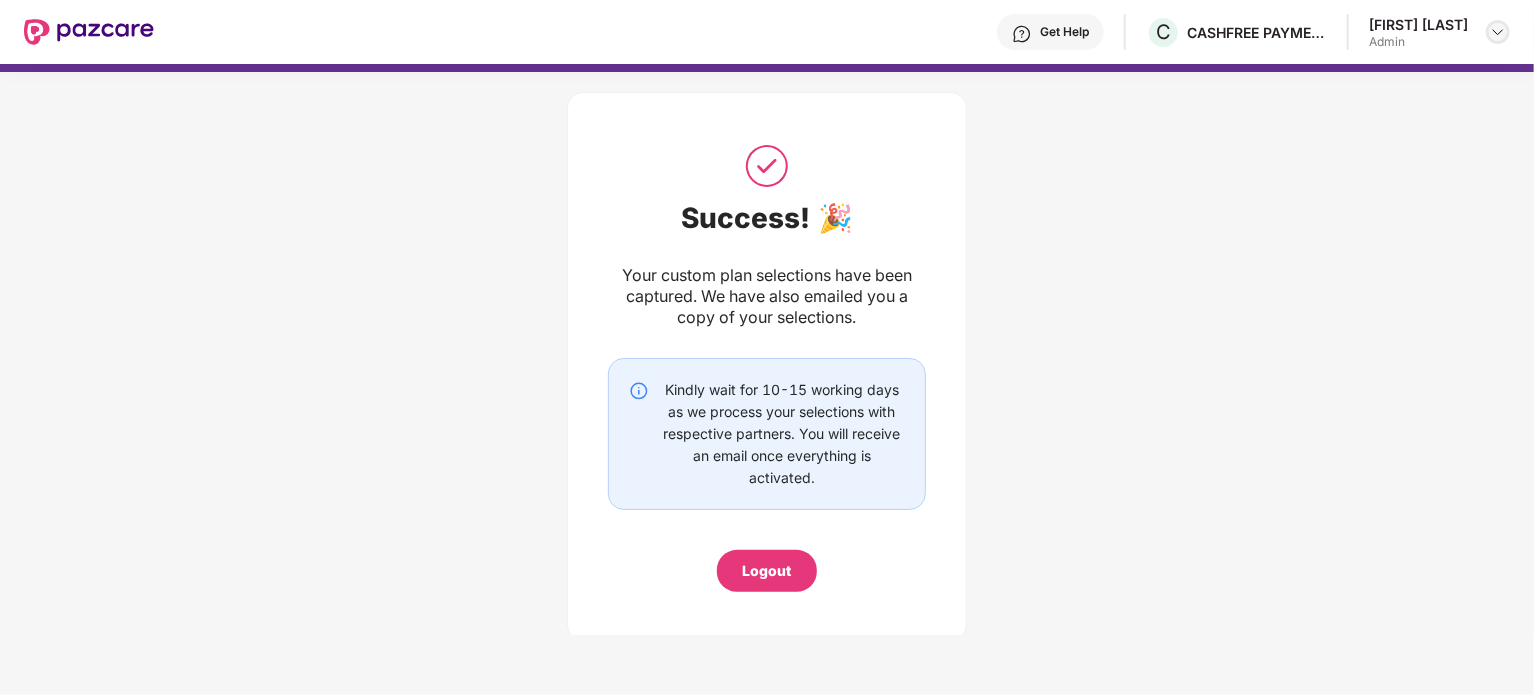 click at bounding box center (1498, 32) 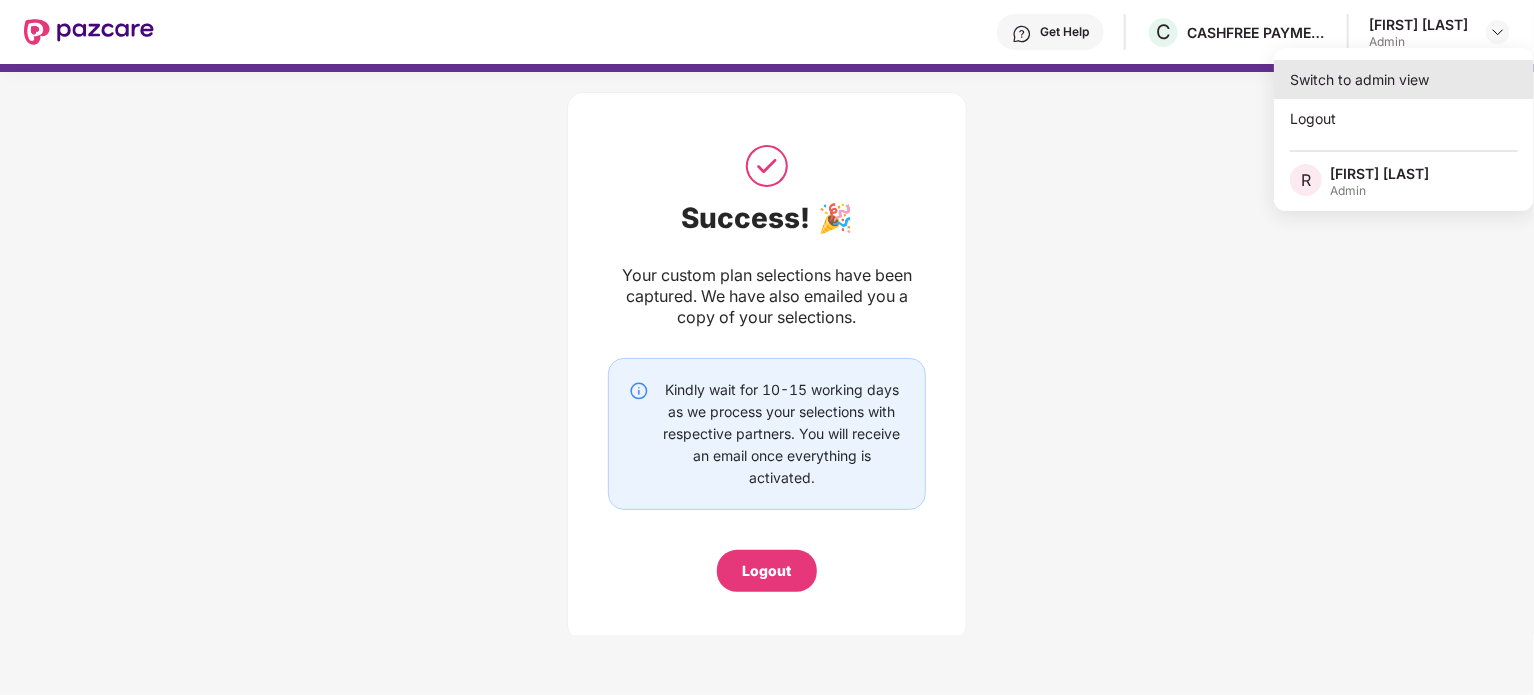 click on "Switch to admin view" at bounding box center (1404, 79) 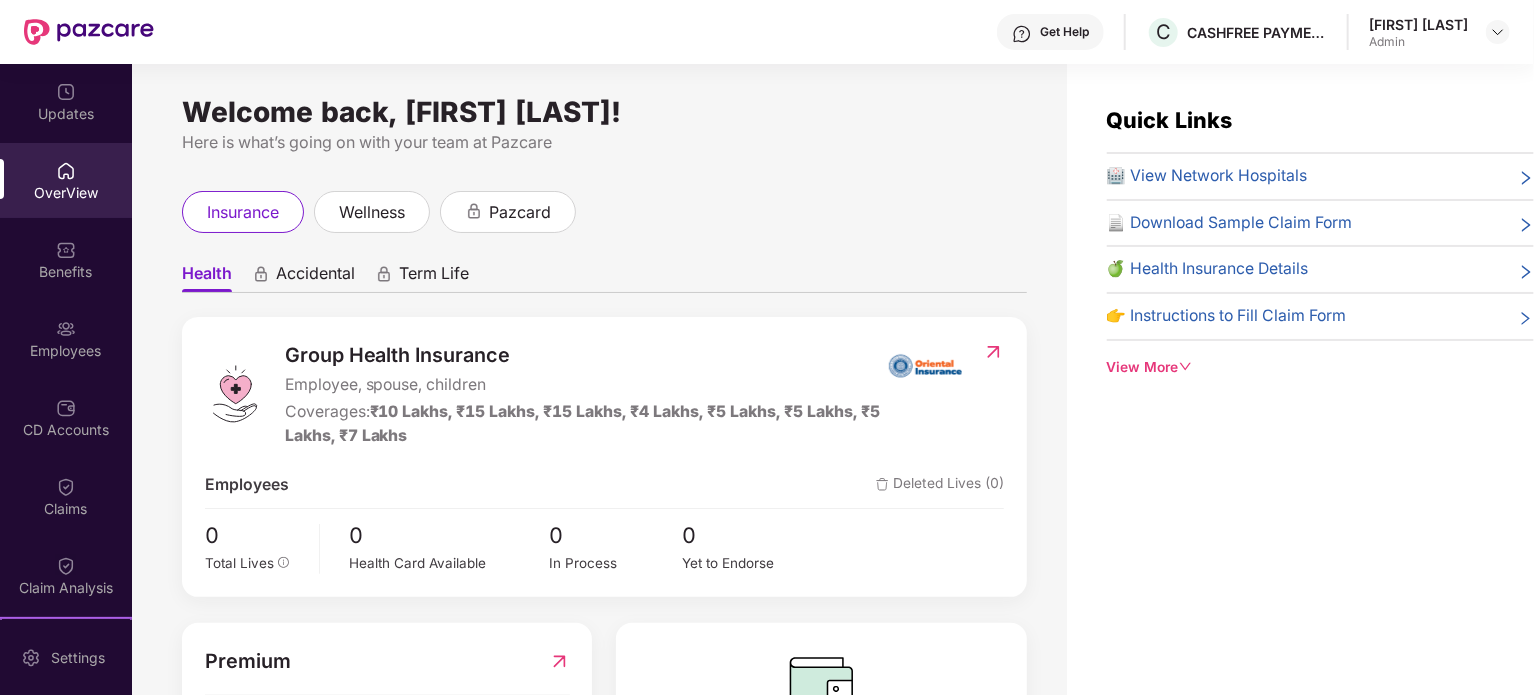 click on "Quick Links 🏥 View Network Hospitals 📄 Download Sample Claim Form 🍏 Health Insurance Details 👉 Instructions to Fill Claim Form View More" at bounding box center (1300, 411) 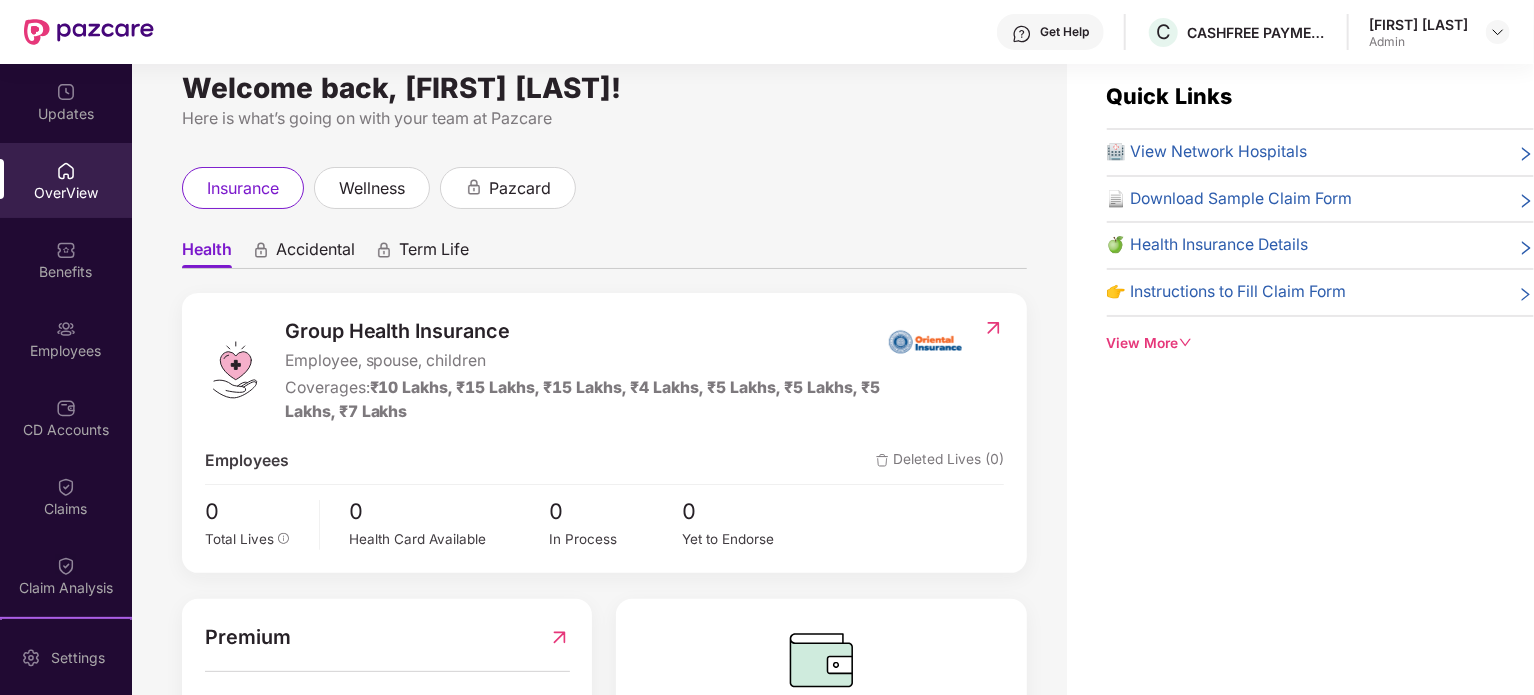 scroll, scrollTop: 0, scrollLeft: 0, axis: both 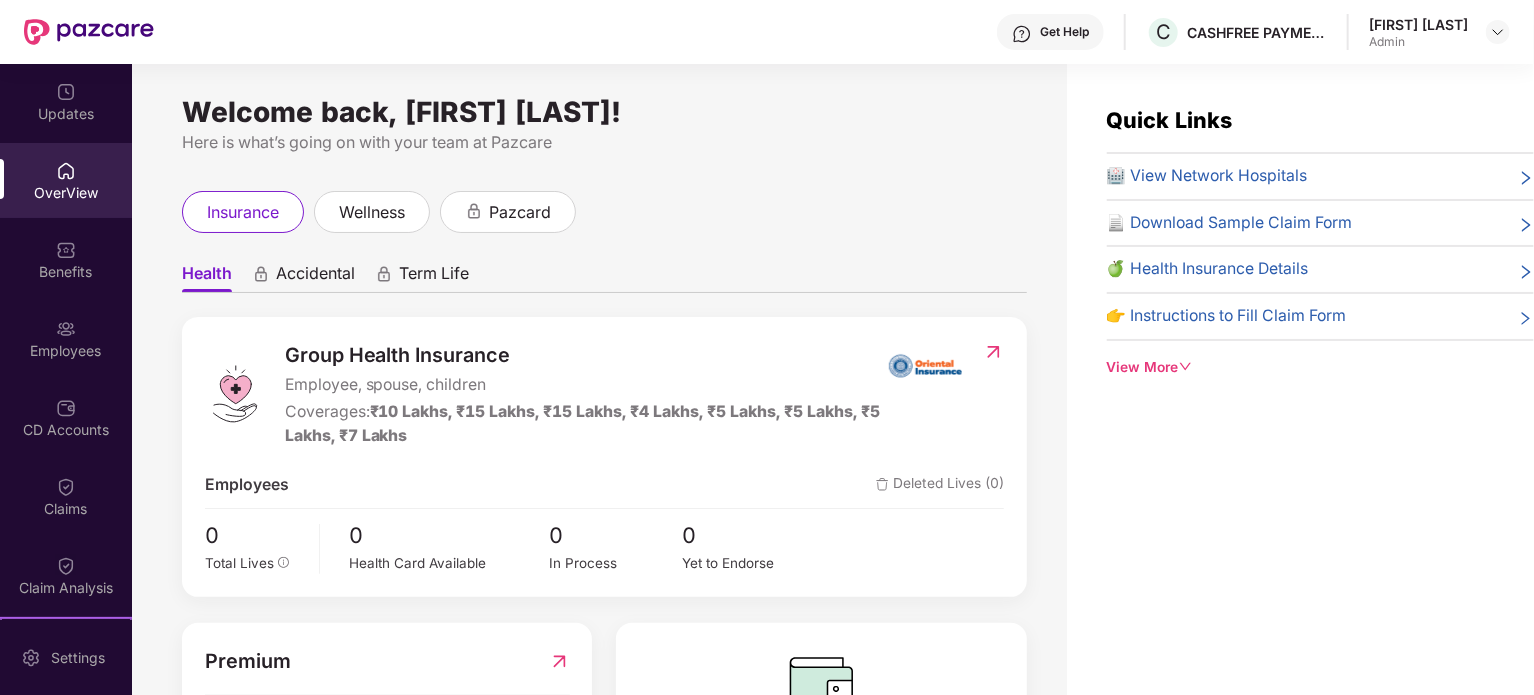 click at bounding box center (66, 171) 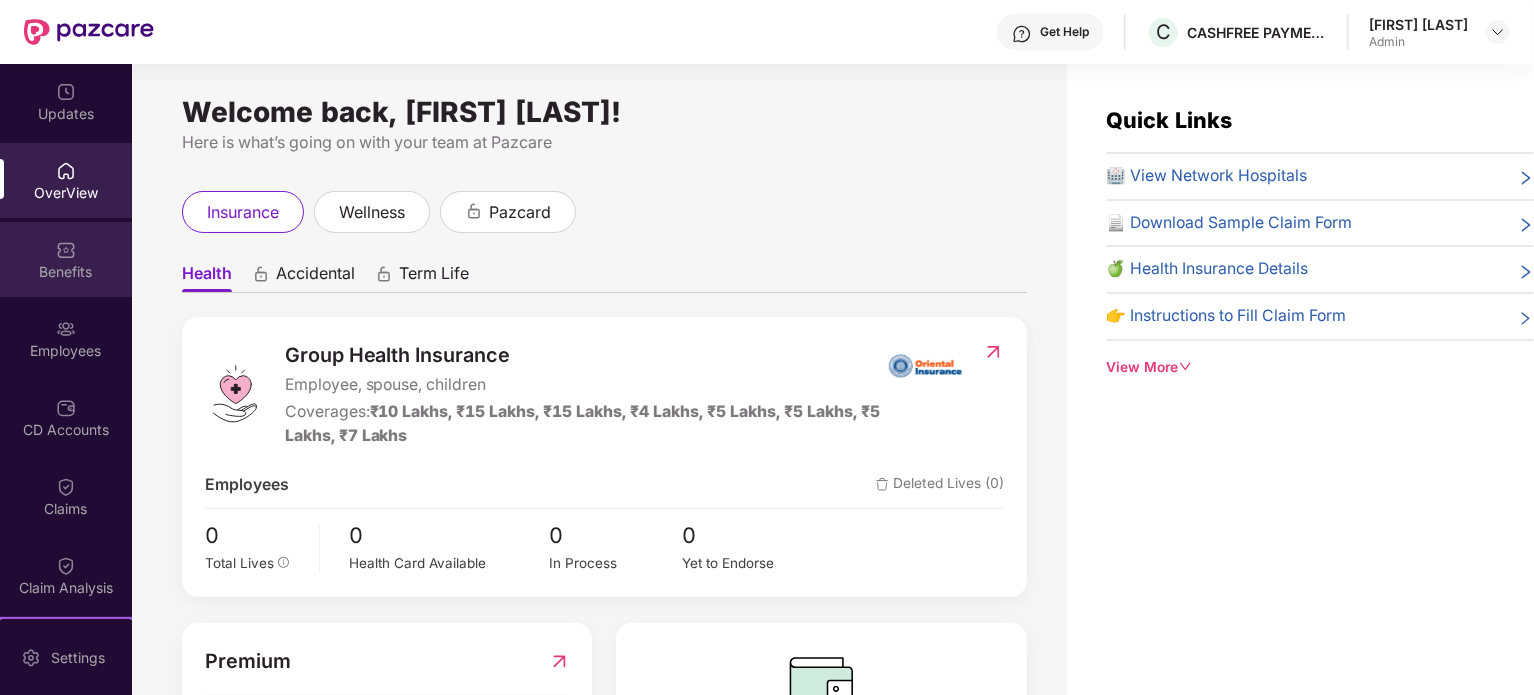 click on "Benefits" at bounding box center (66, 272) 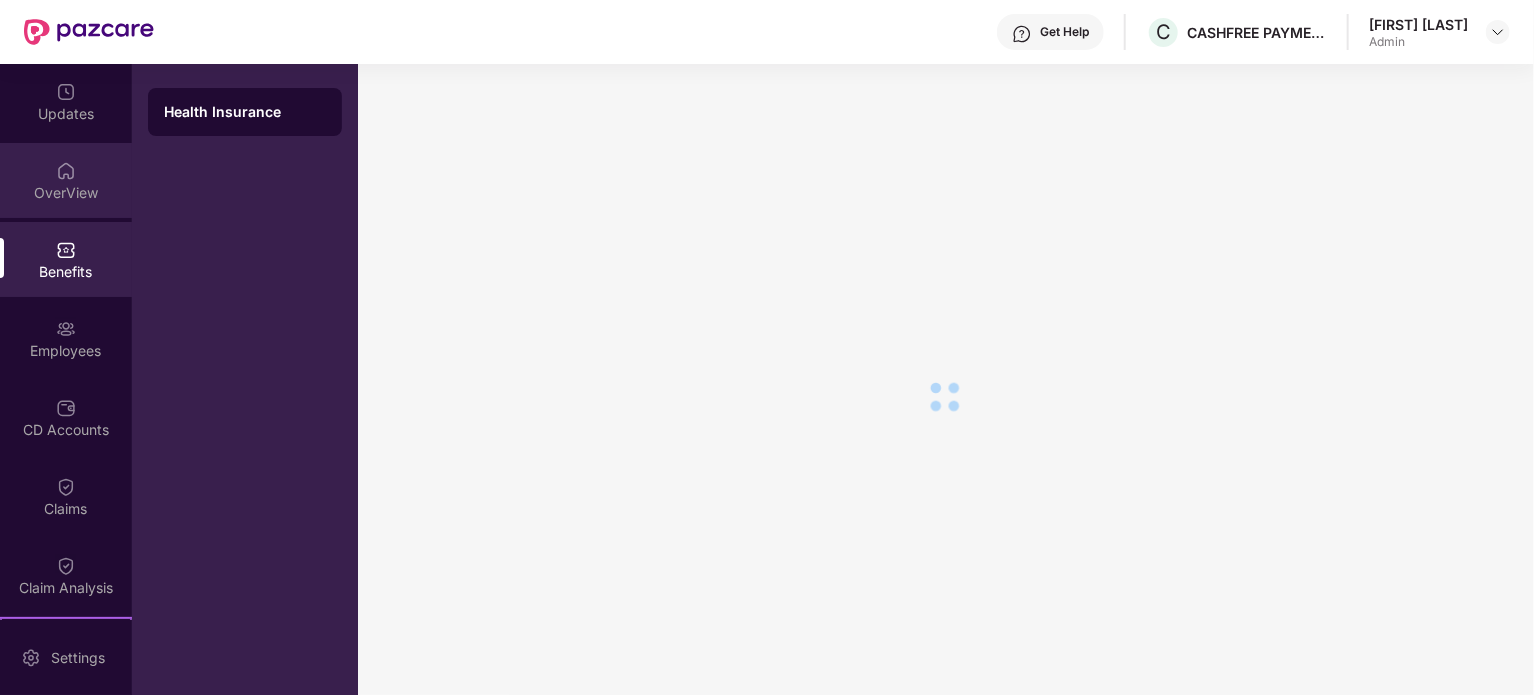click at bounding box center [66, 171] 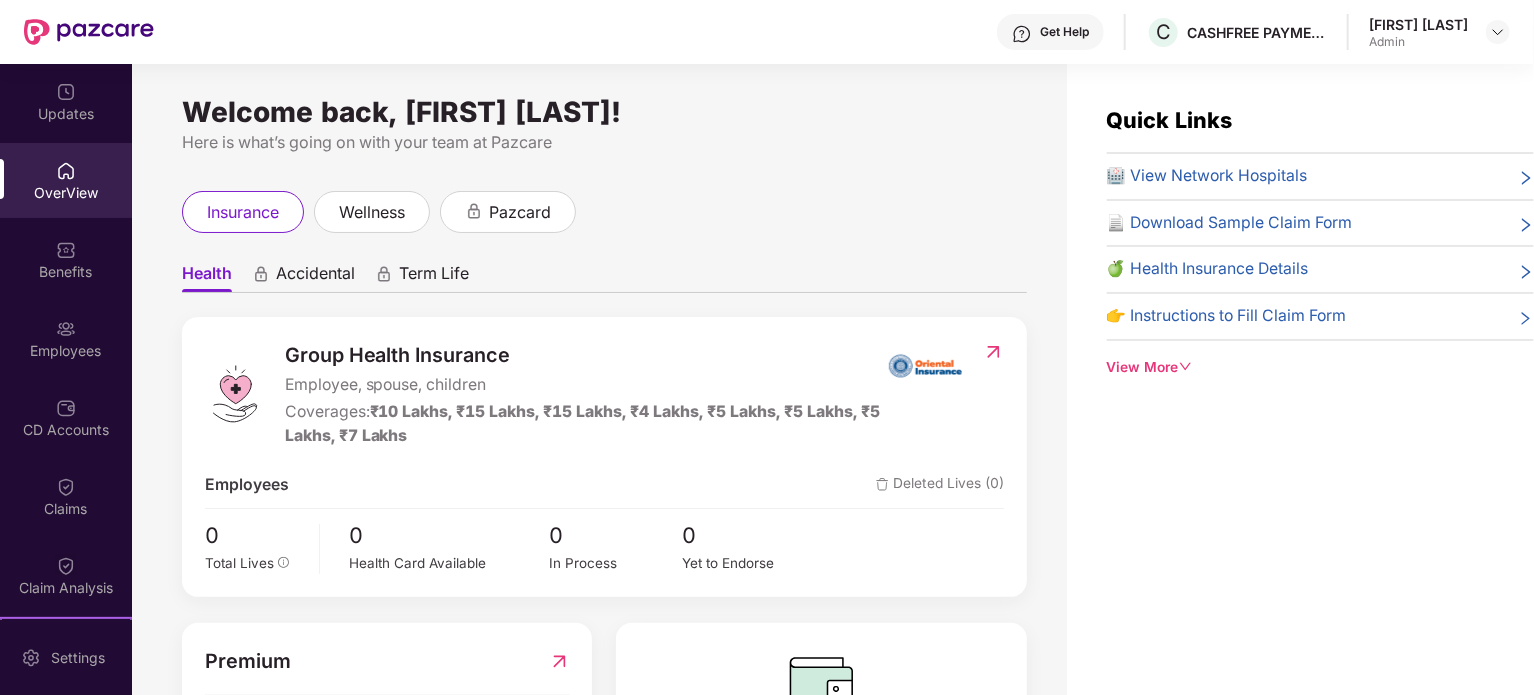 click on "insurance   wellness   pazcard" at bounding box center [604, 212] 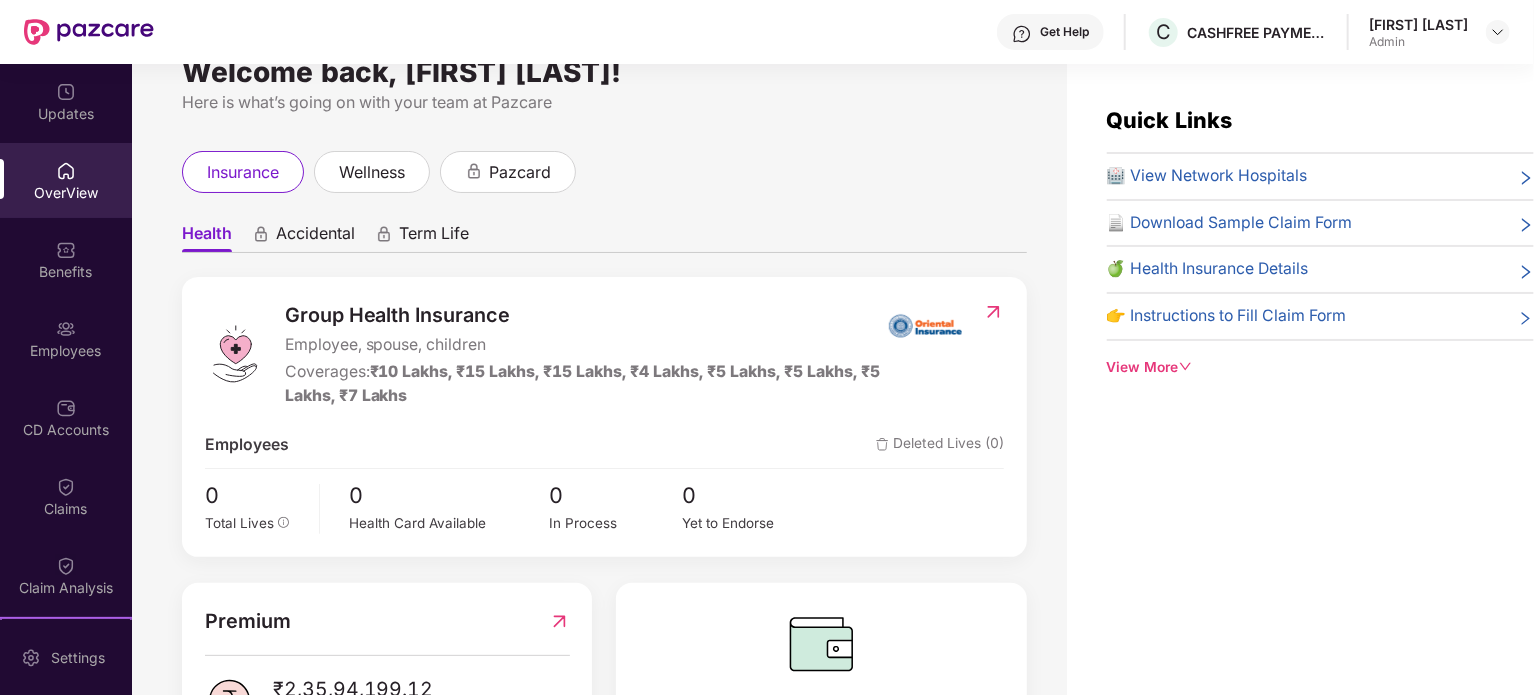 scroll, scrollTop: 138, scrollLeft: 0, axis: vertical 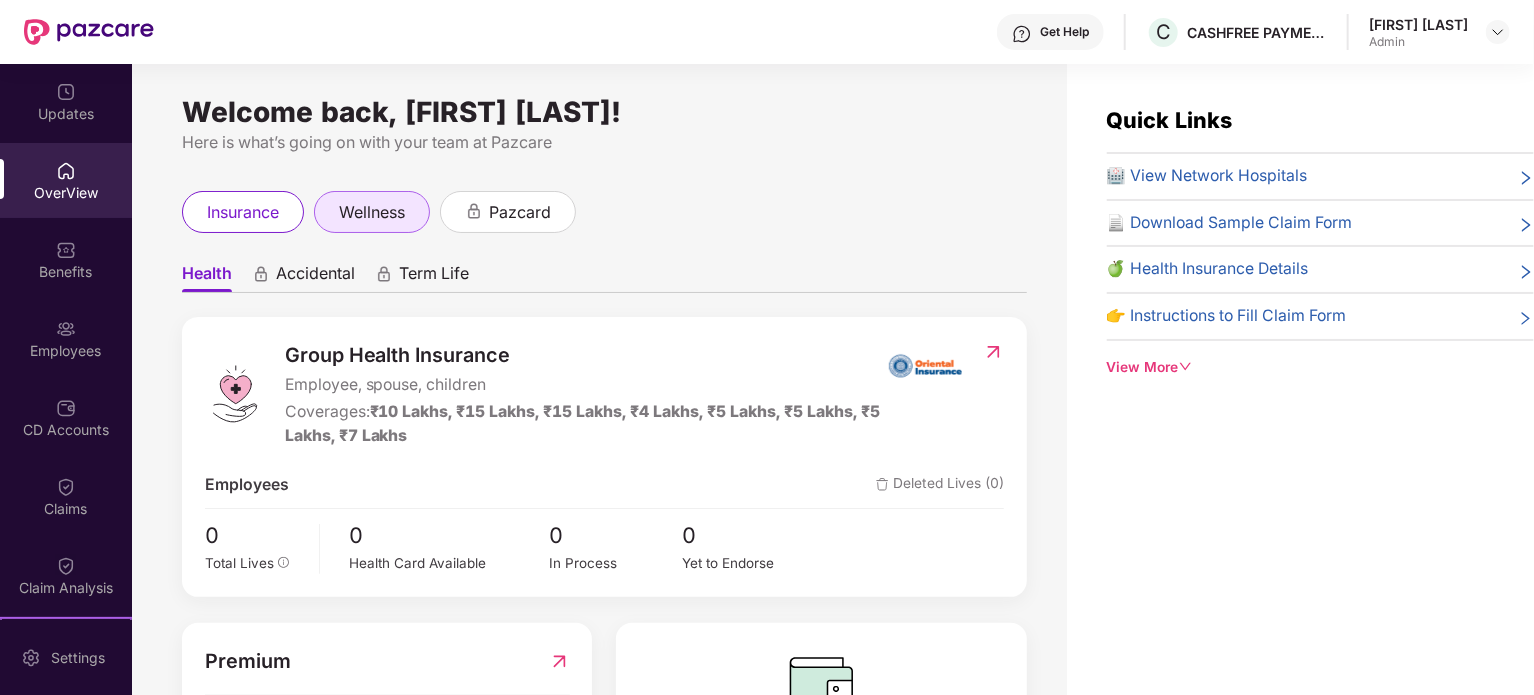 click on "wellness" at bounding box center [372, 212] 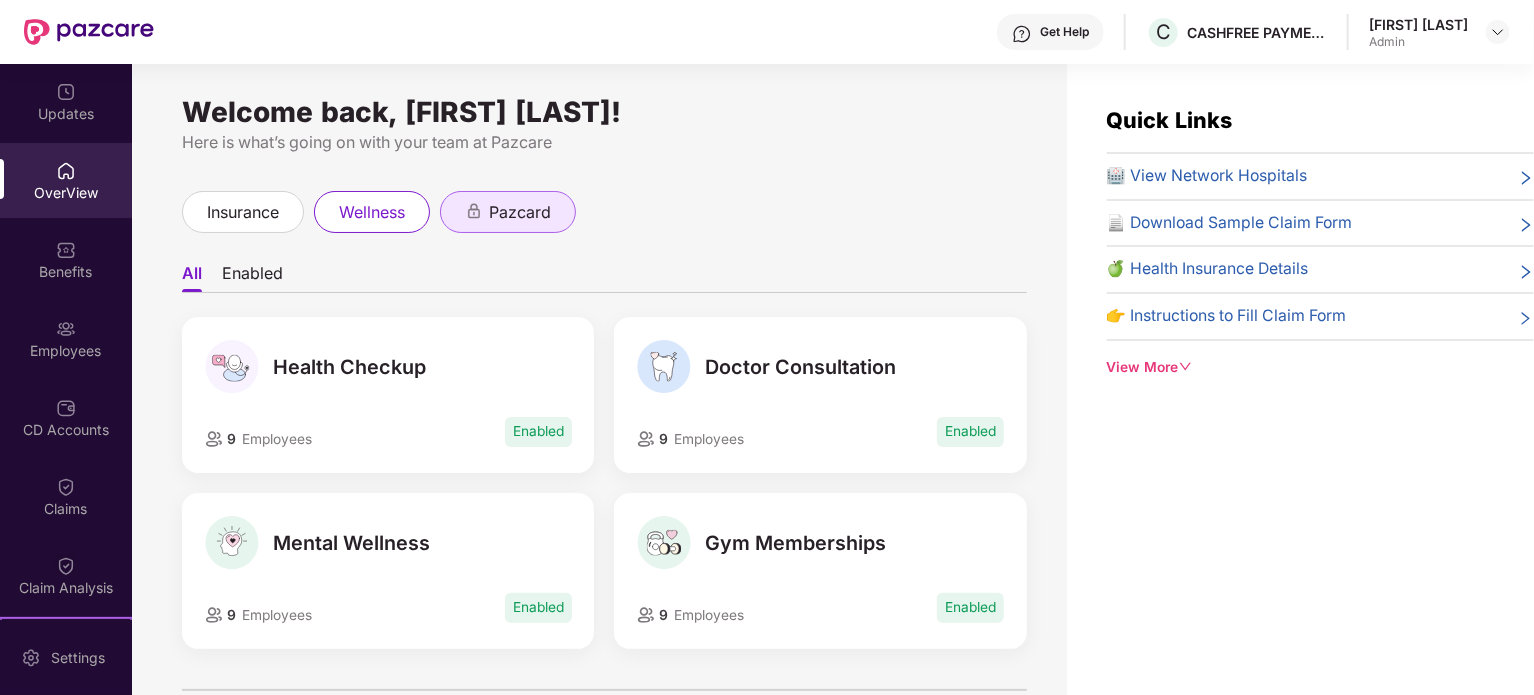 click on "pazcard" at bounding box center (520, 212) 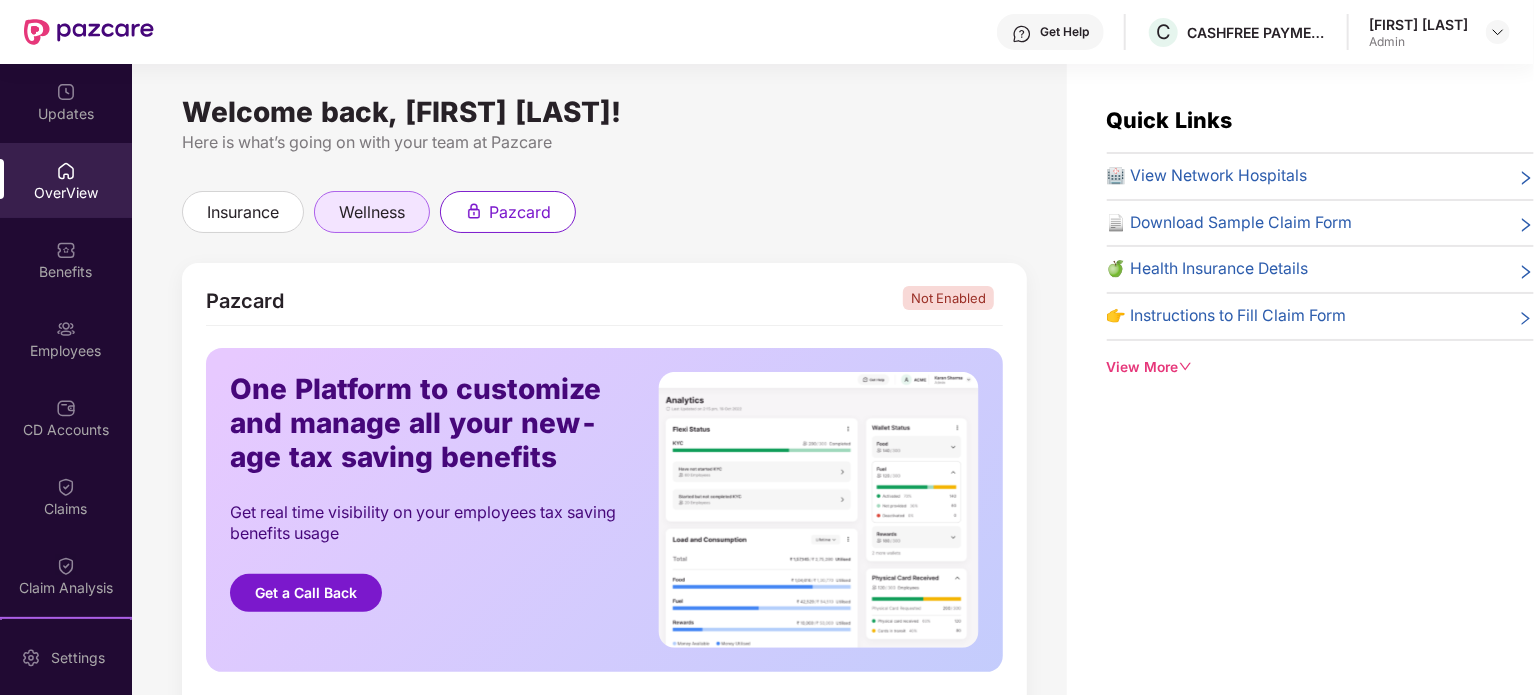click on "wellness" at bounding box center (372, 212) 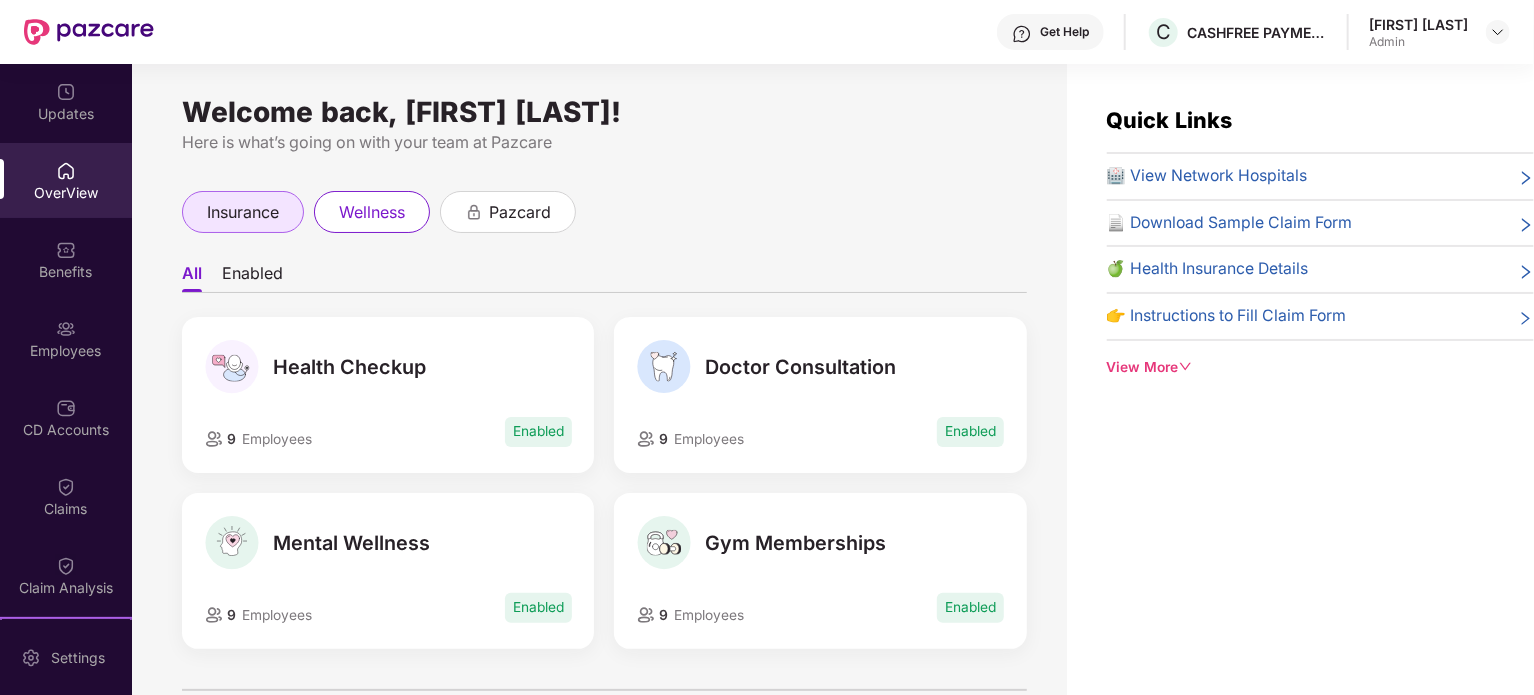 click on "insurance" at bounding box center [243, 212] 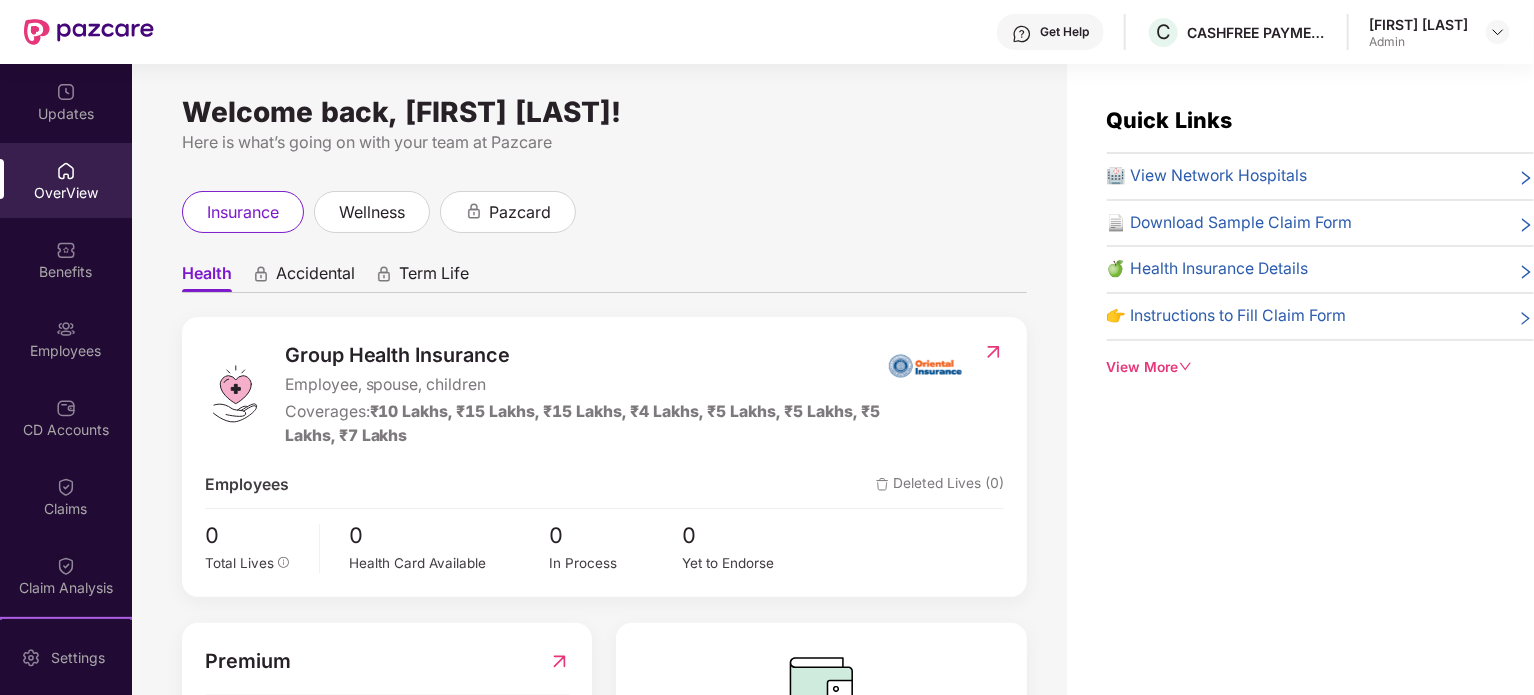 click on "Accidental" at bounding box center (315, 277) 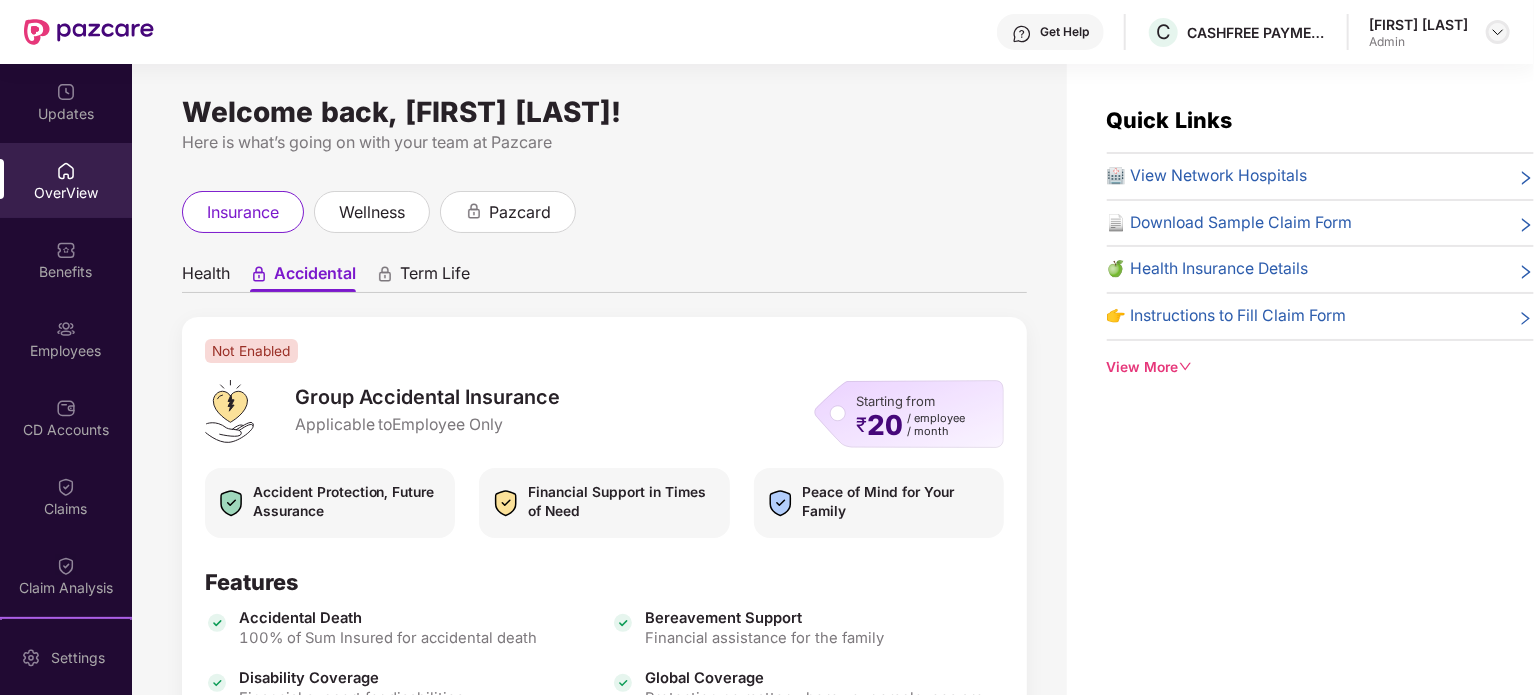 click at bounding box center [1498, 32] 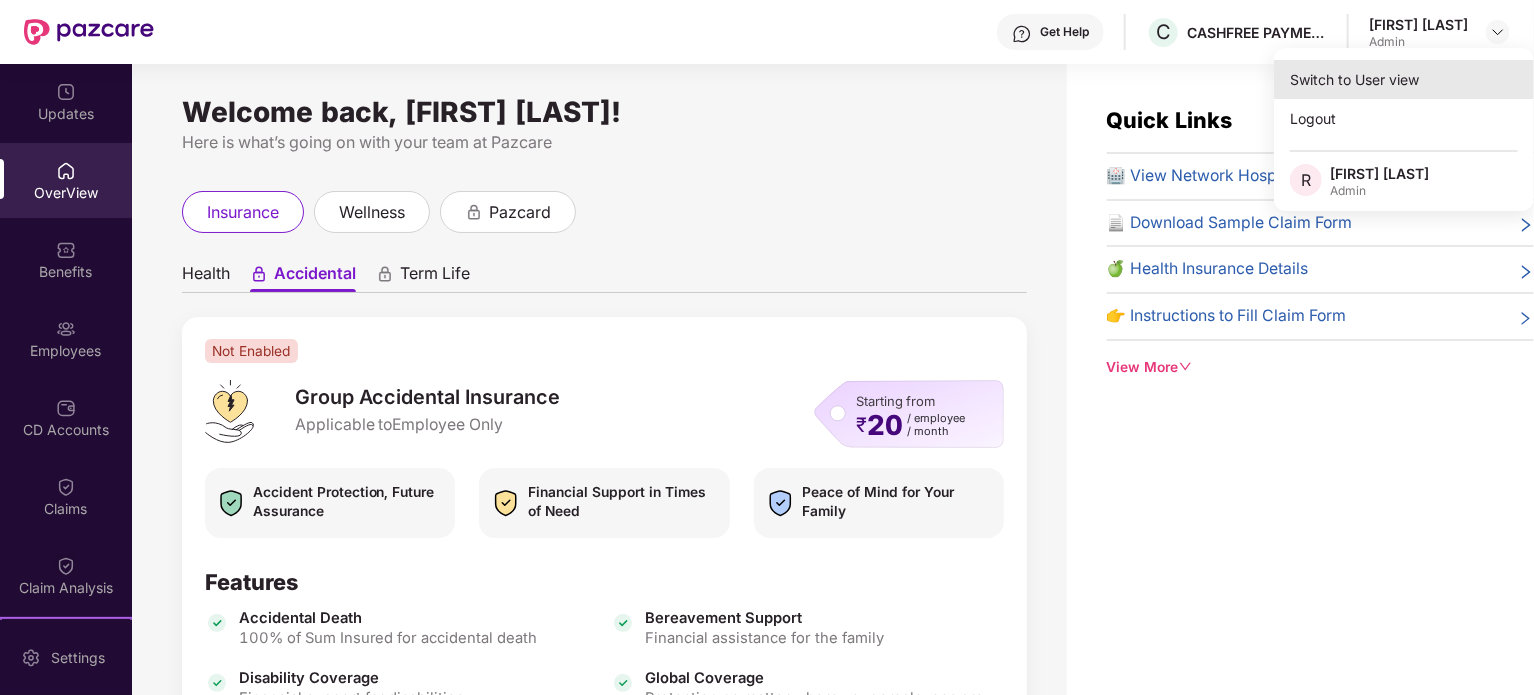 click on "Switch to User view" at bounding box center (1404, 79) 